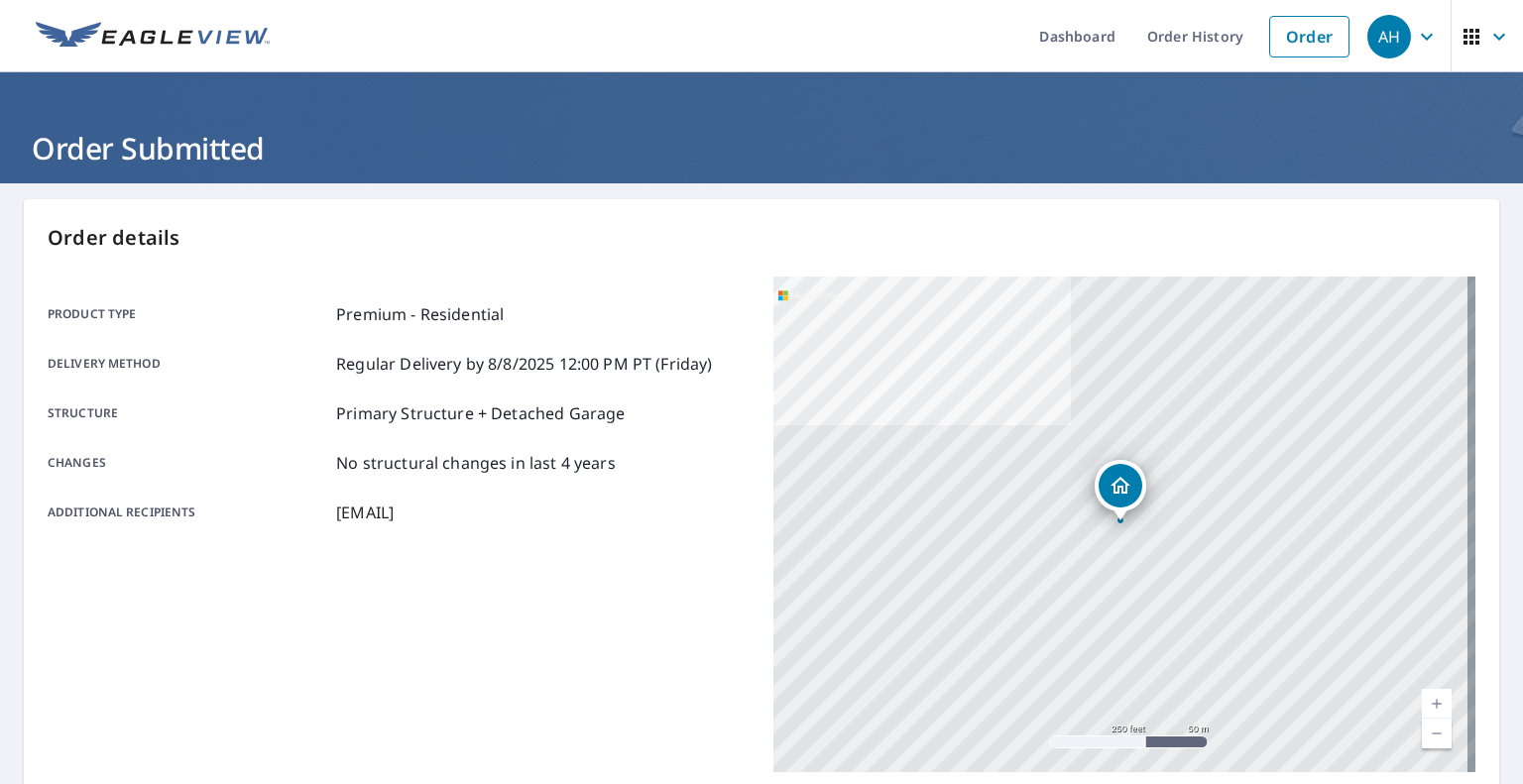 scroll, scrollTop: 0, scrollLeft: 0, axis: both 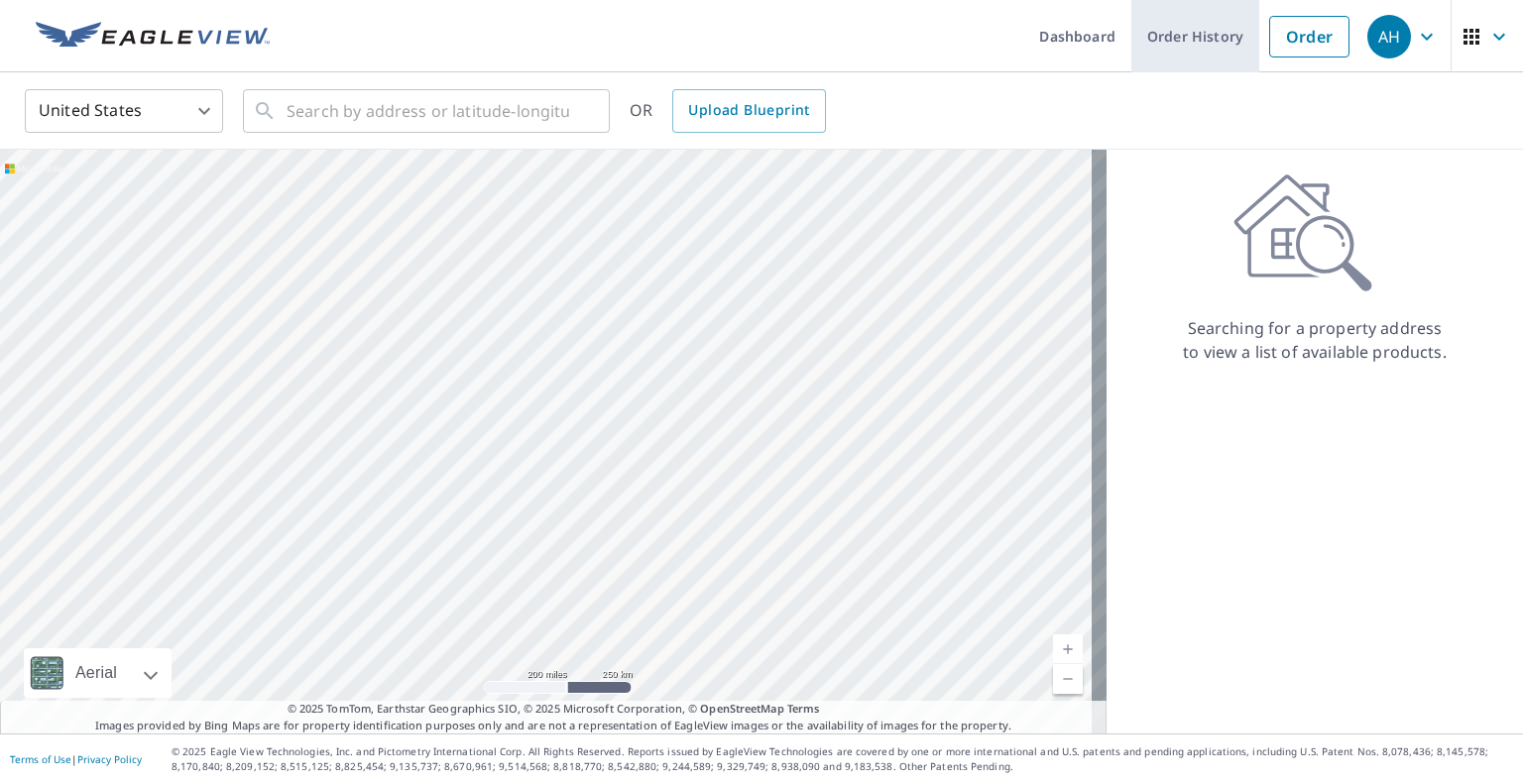 click on "Order History" at bounding box center (1195, 36) 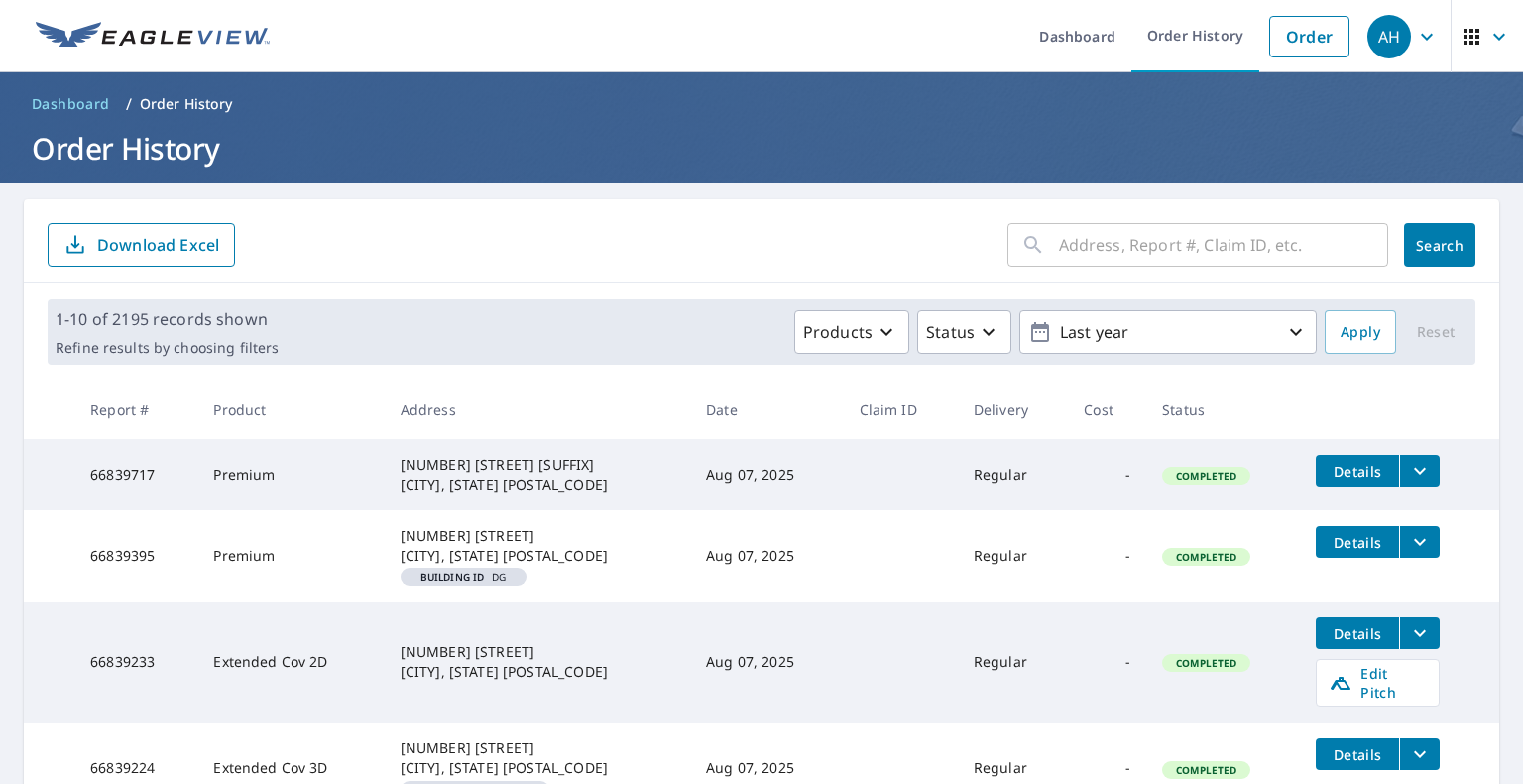 click at bounding box center [1224, 245] 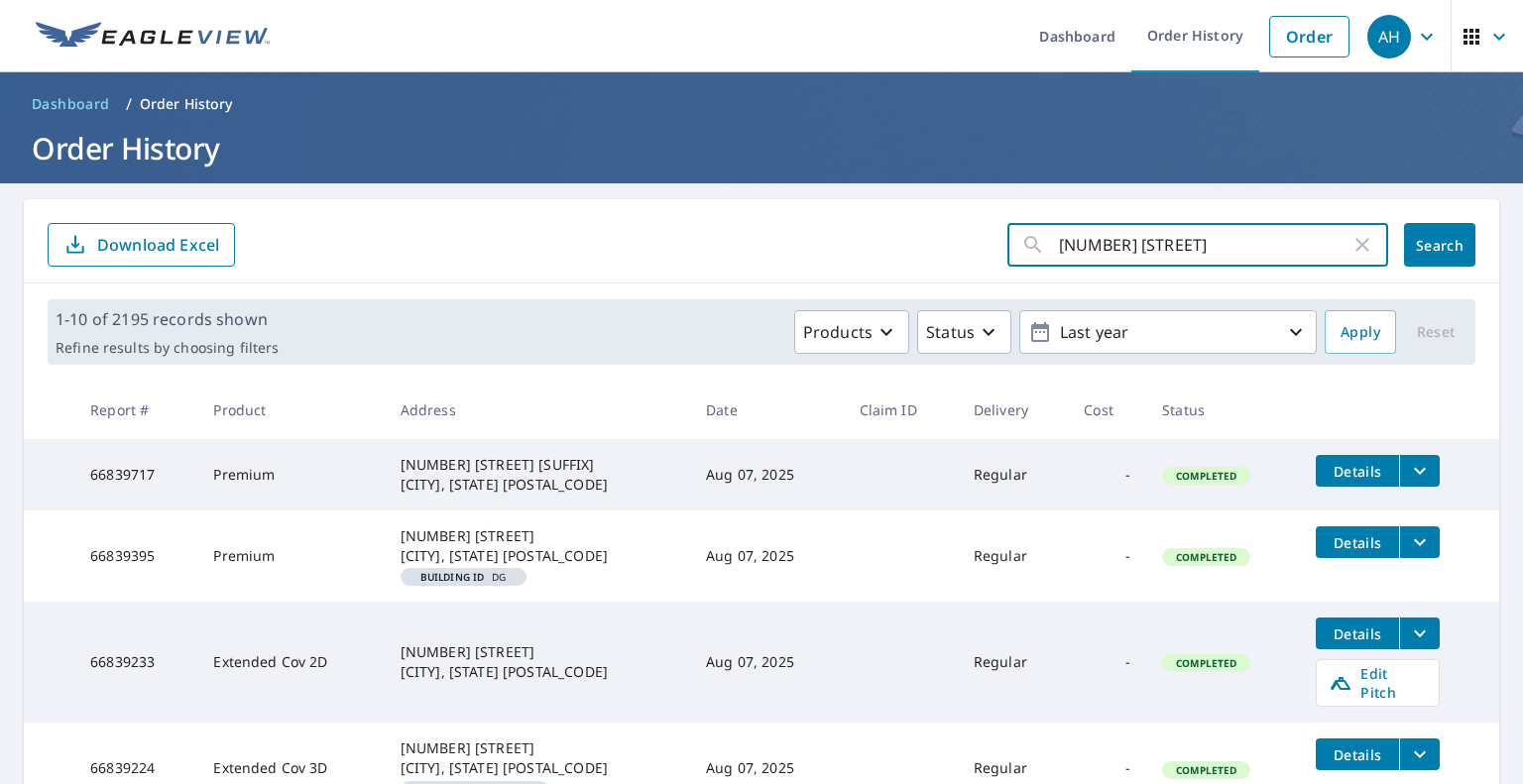 type on "711 Roberts St" 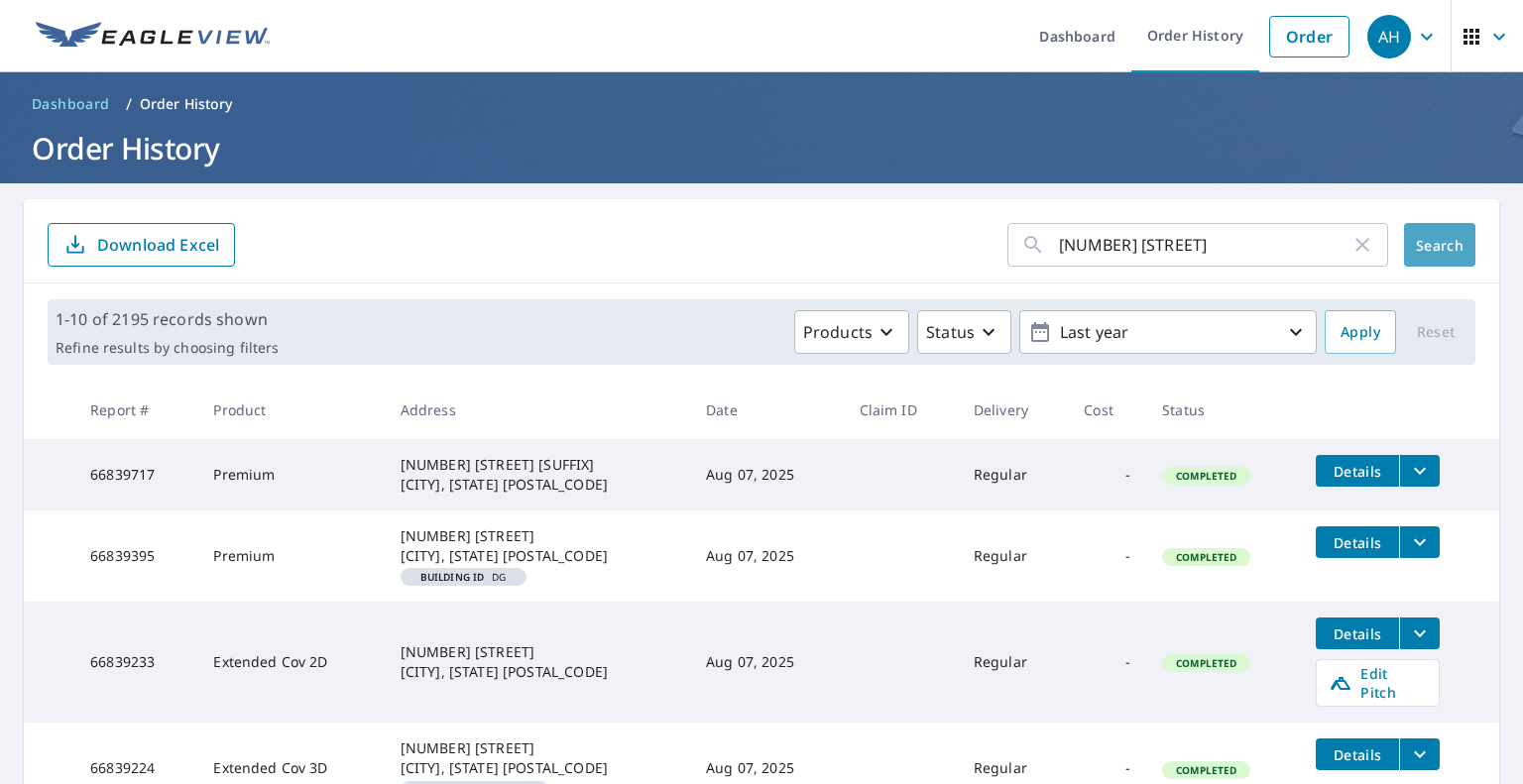 click on "Search" at bounding box center (1440, 245) 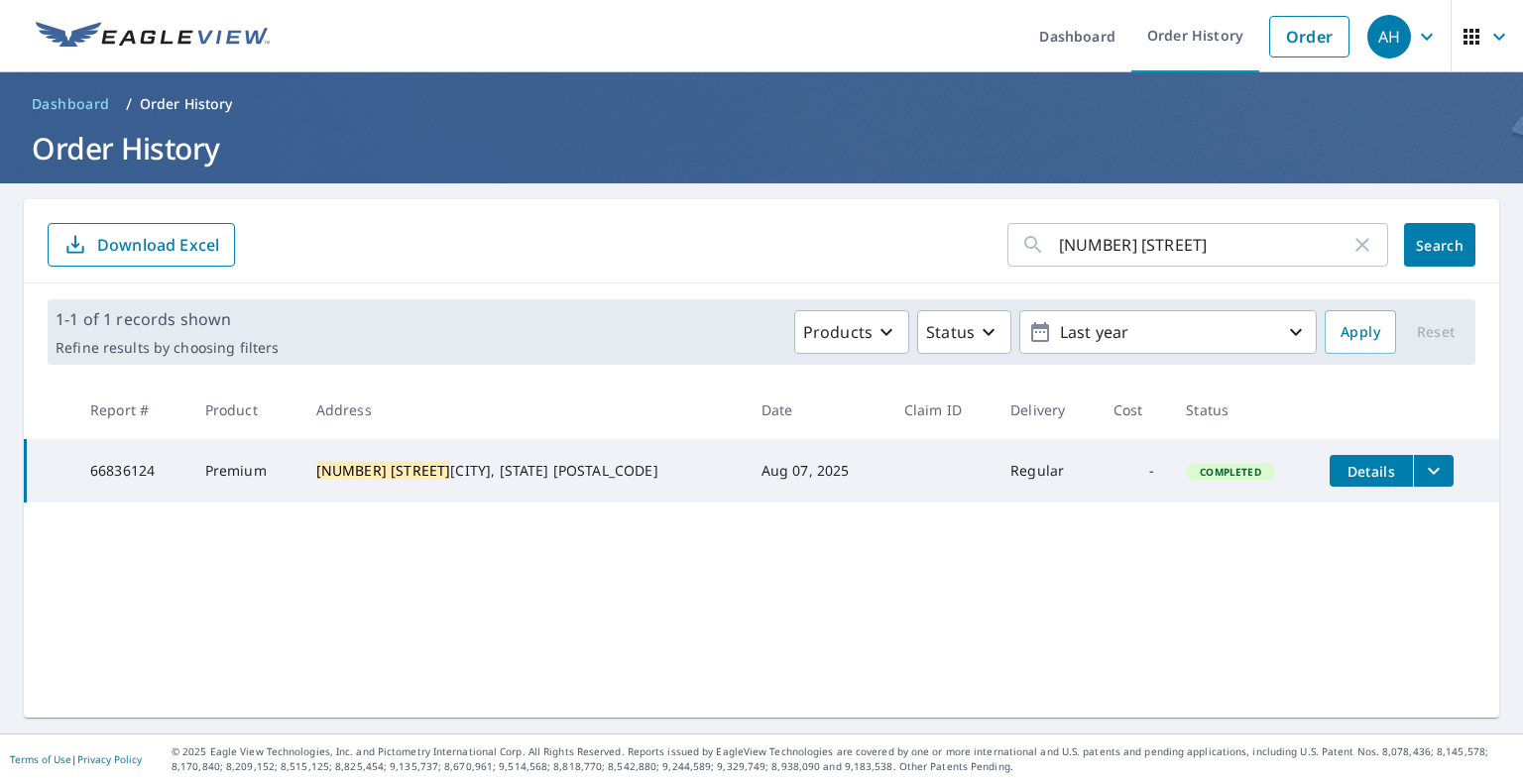 drag, startPoint x: 1378, startPoint y: 469, endPoint x: 1303, endPoint y: 411, distance: 94.81034 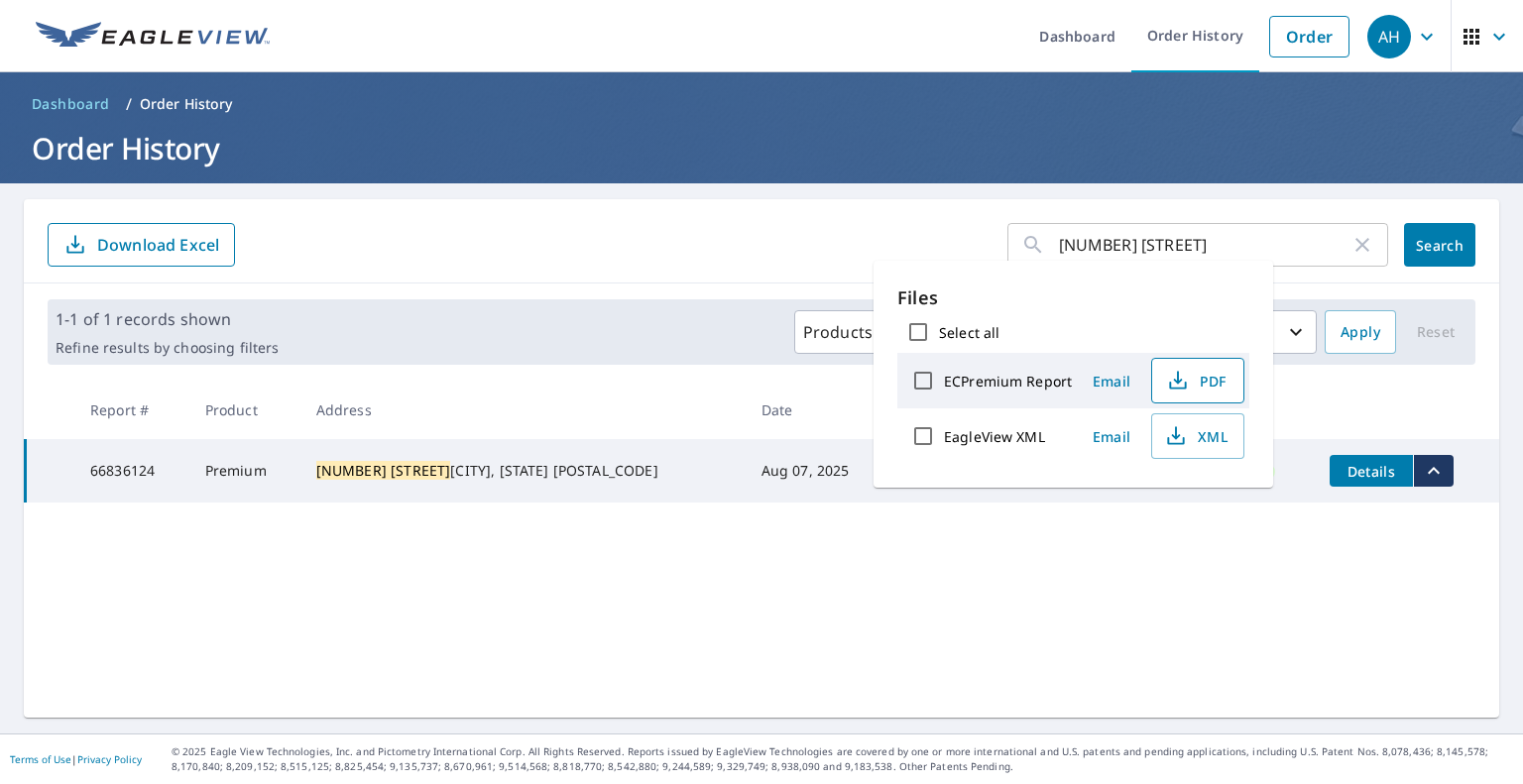 click 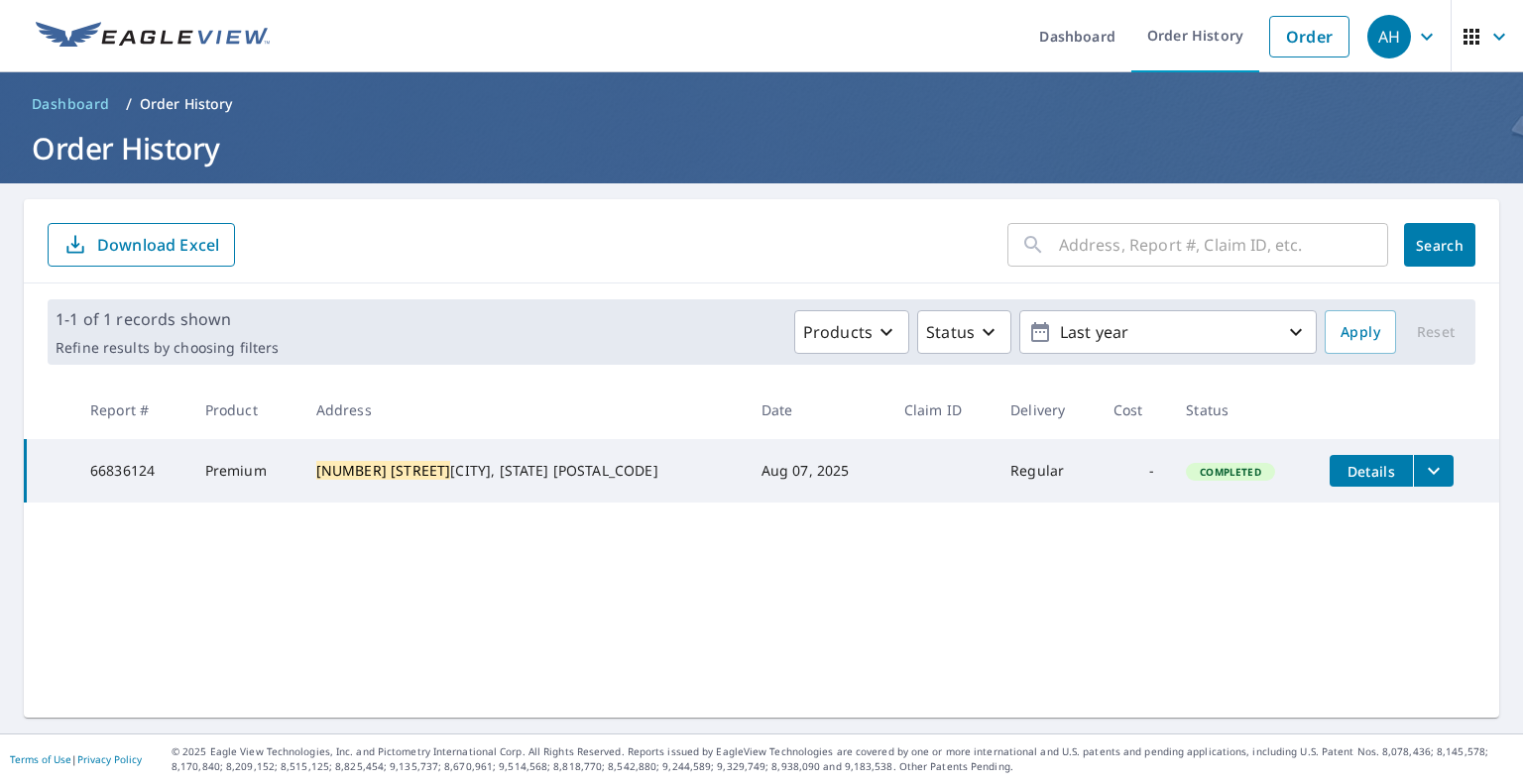 drag, startPoint x: 1276, startPoint y: 245, endPoint x: 1257, endPoint y: 262, distance: 25.495098 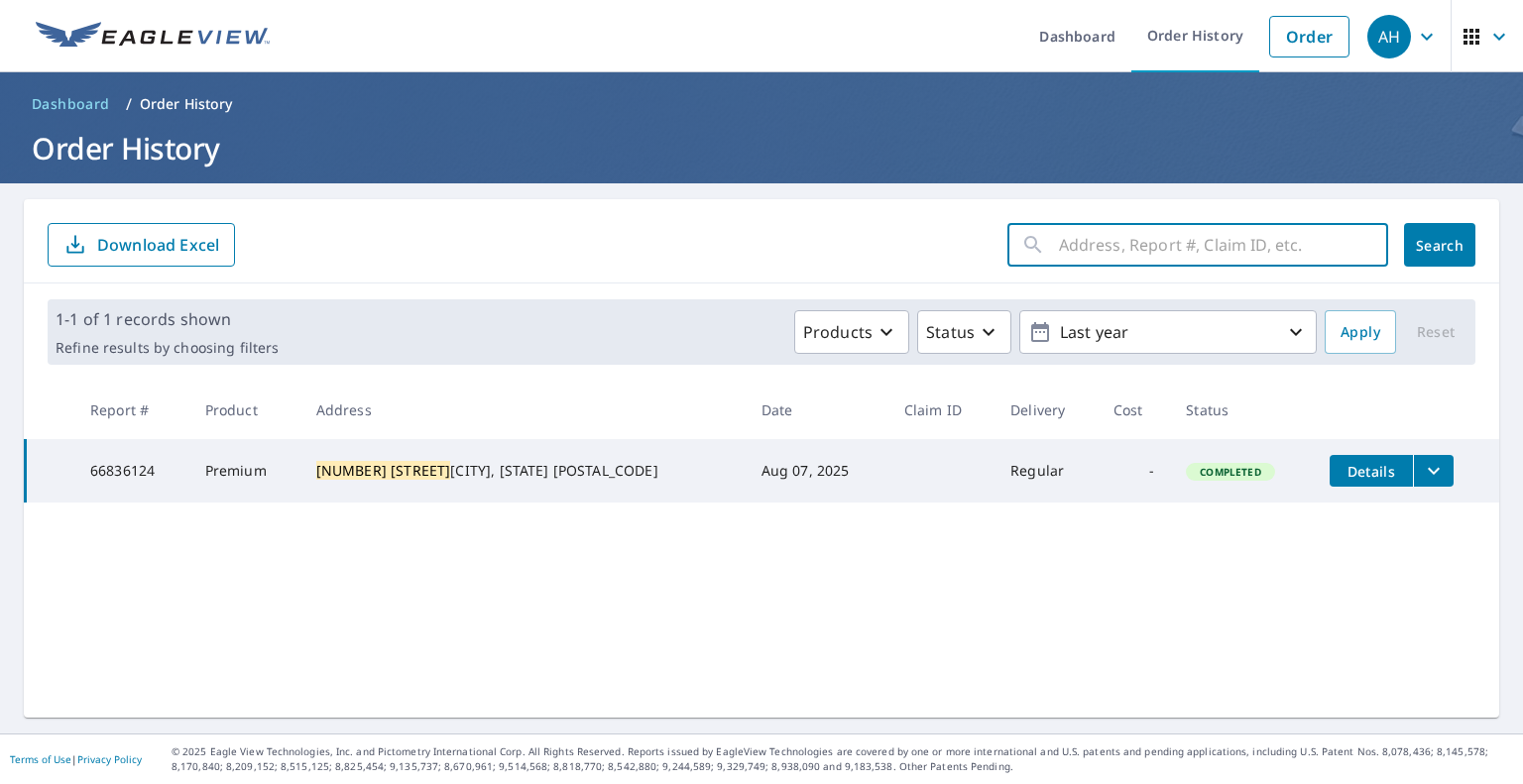 paste on "[NUMBER] [STREET]" 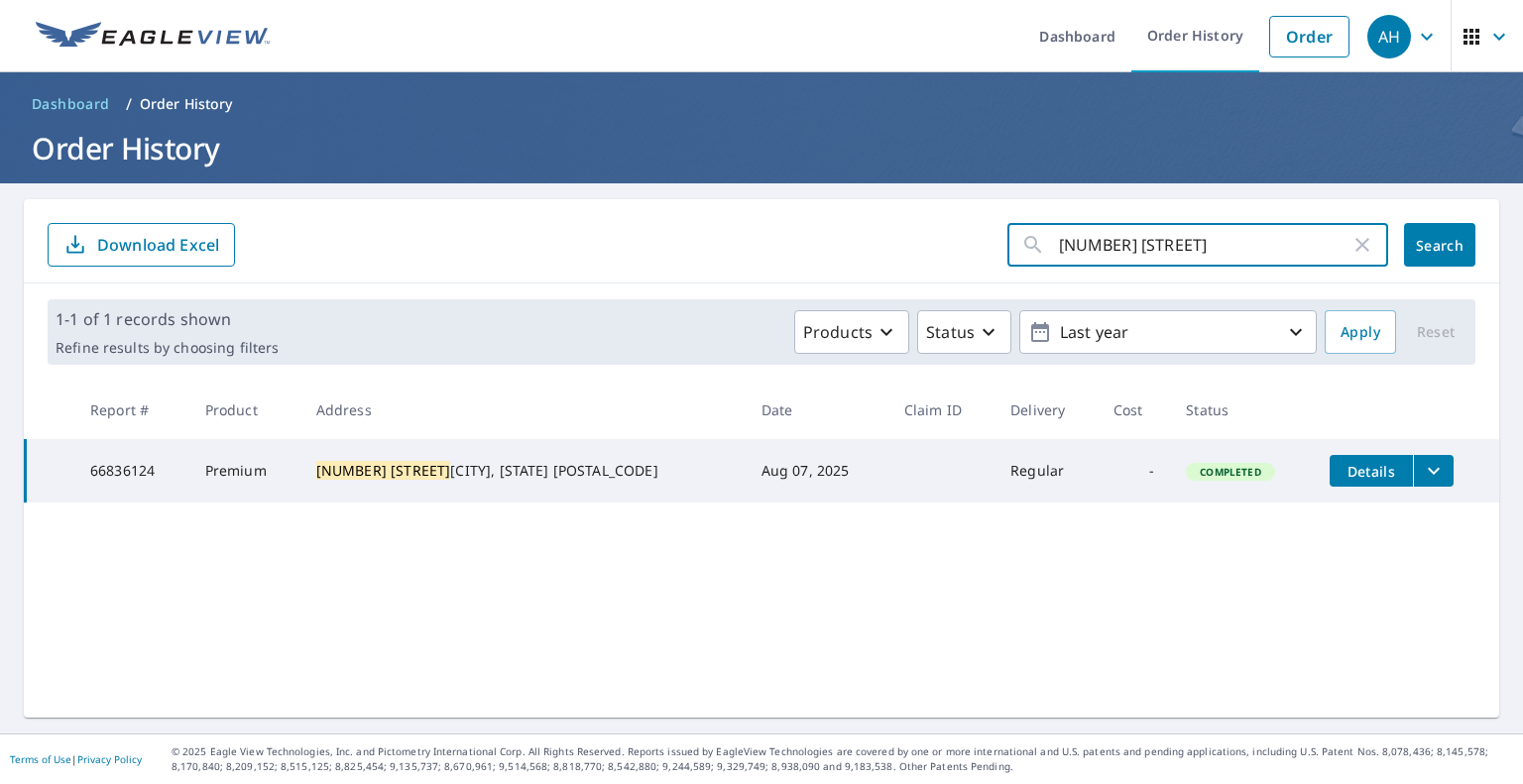 click on "Search" 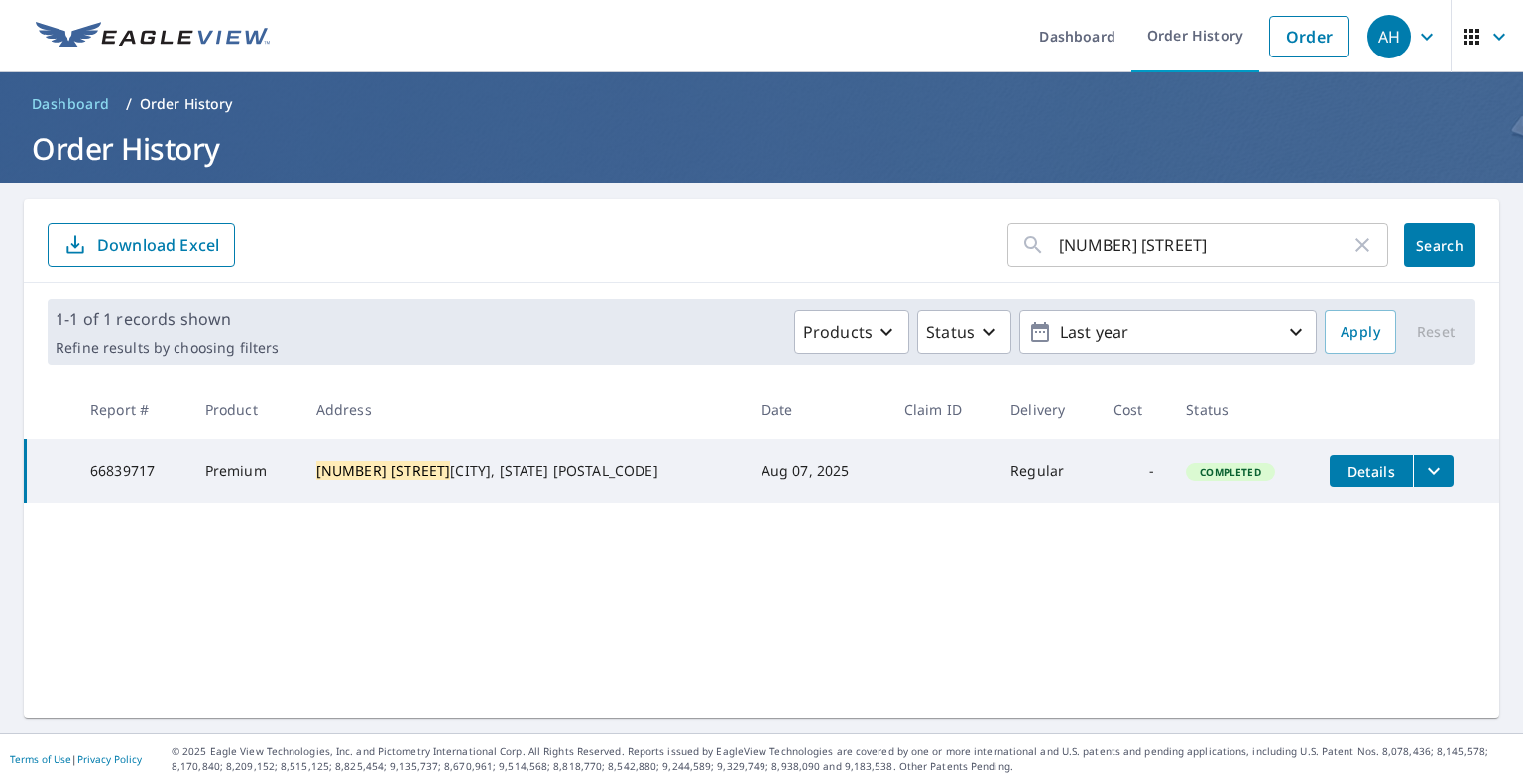 drag, startPoint x: 1372, startPoint y: 468, endPoint x: 1363, endPoint y: 460, distance: 12.0415946 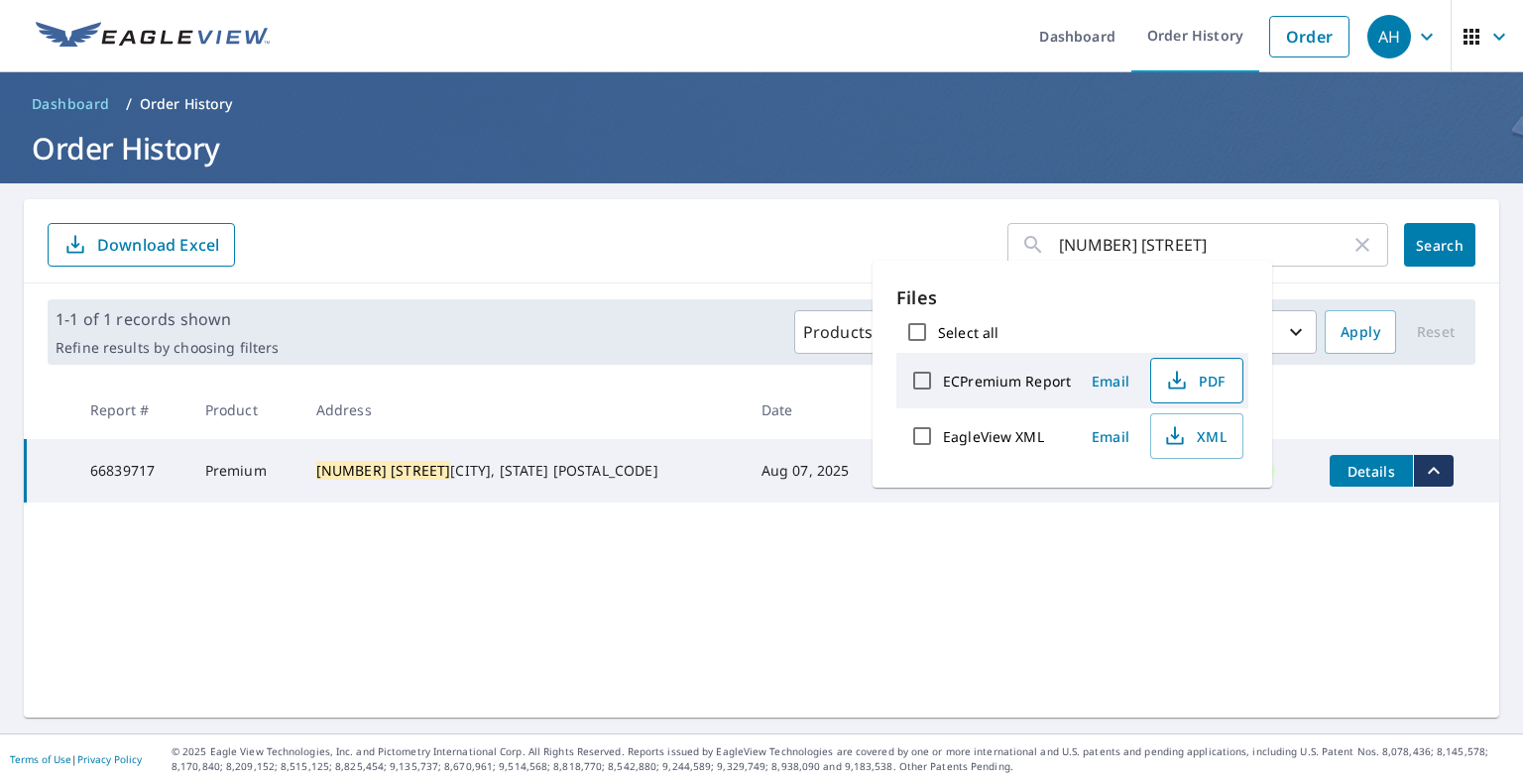 click on "PDF" at bounding box center (1195, 381) 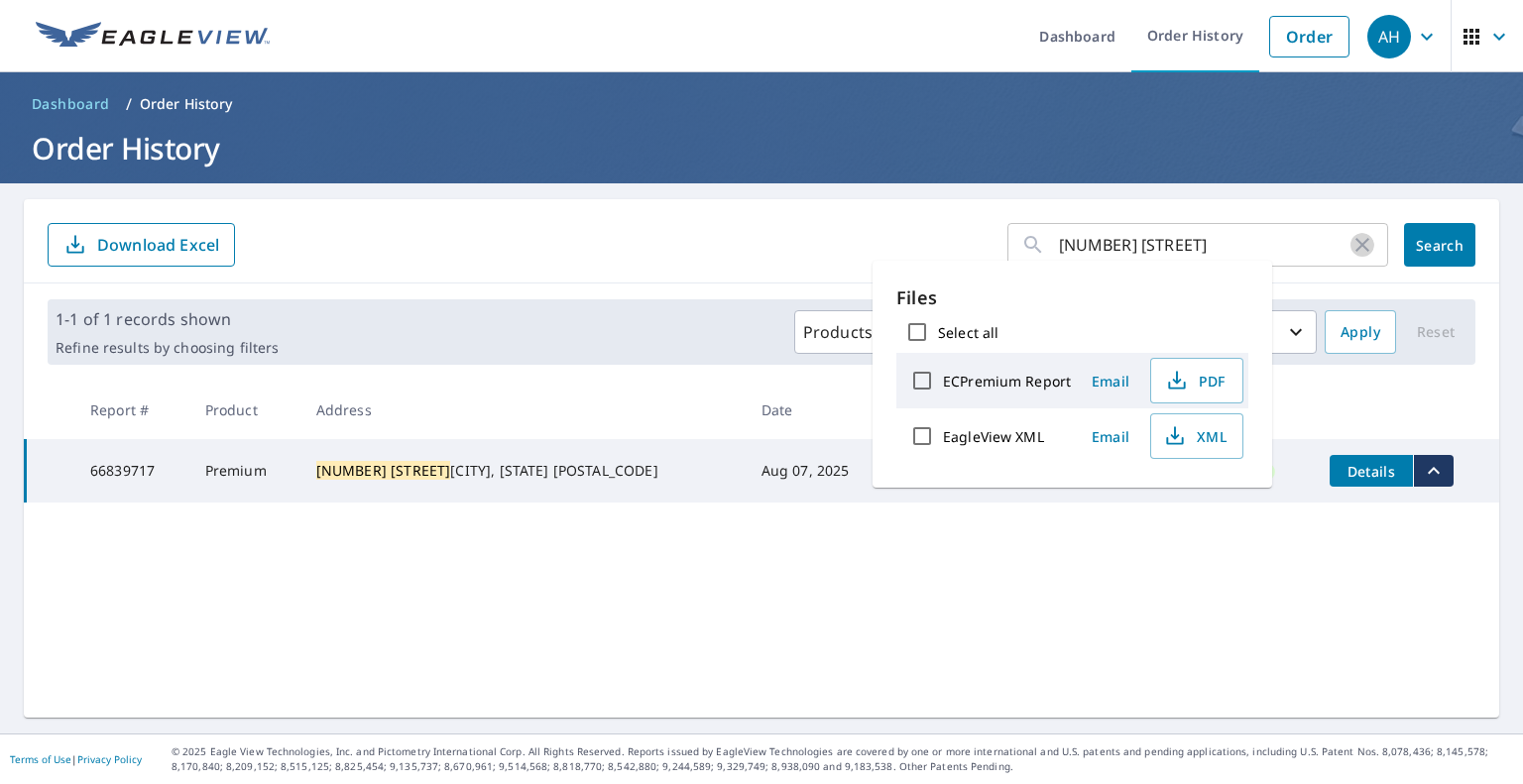 click 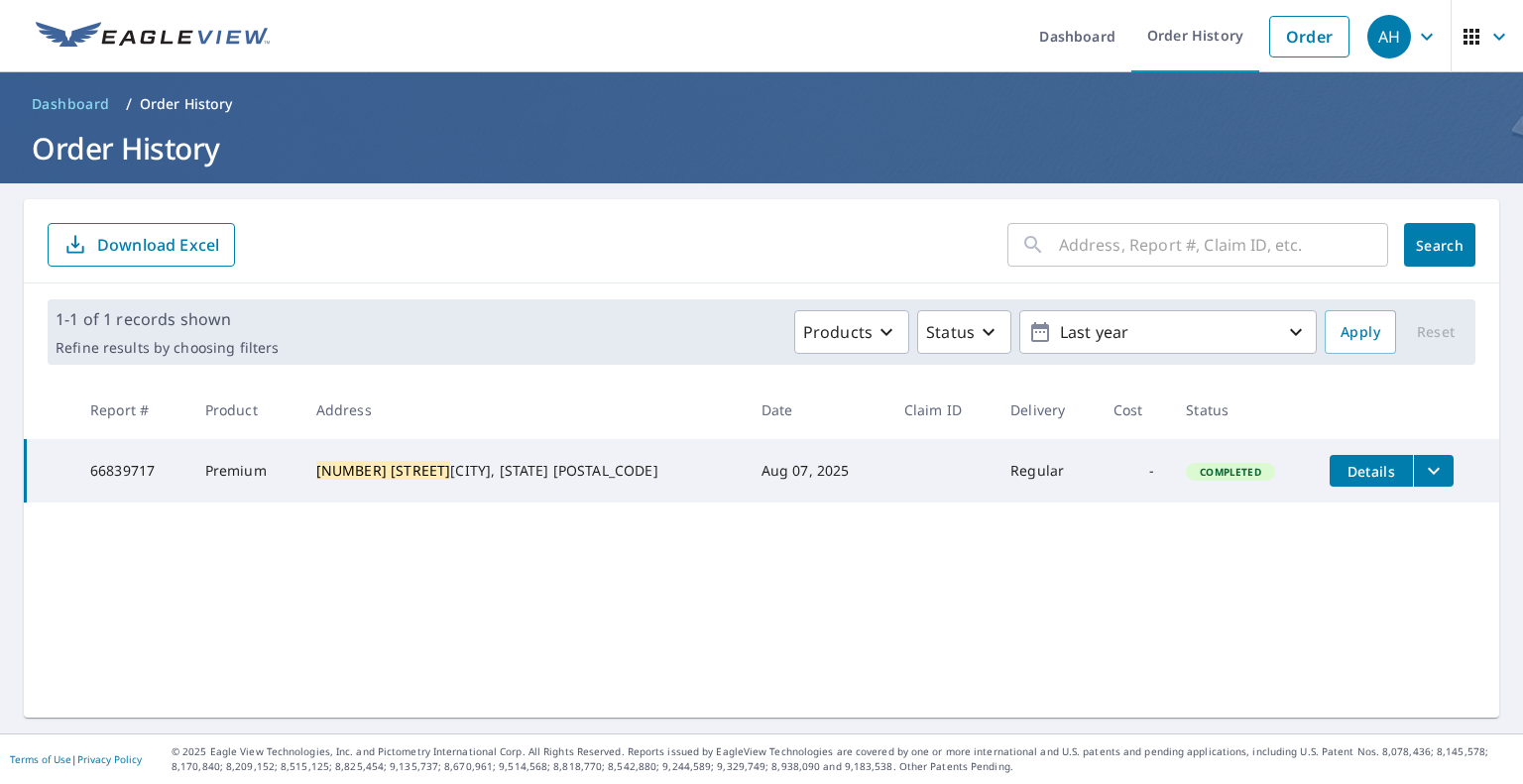 click at bounding box center (1224, 245) 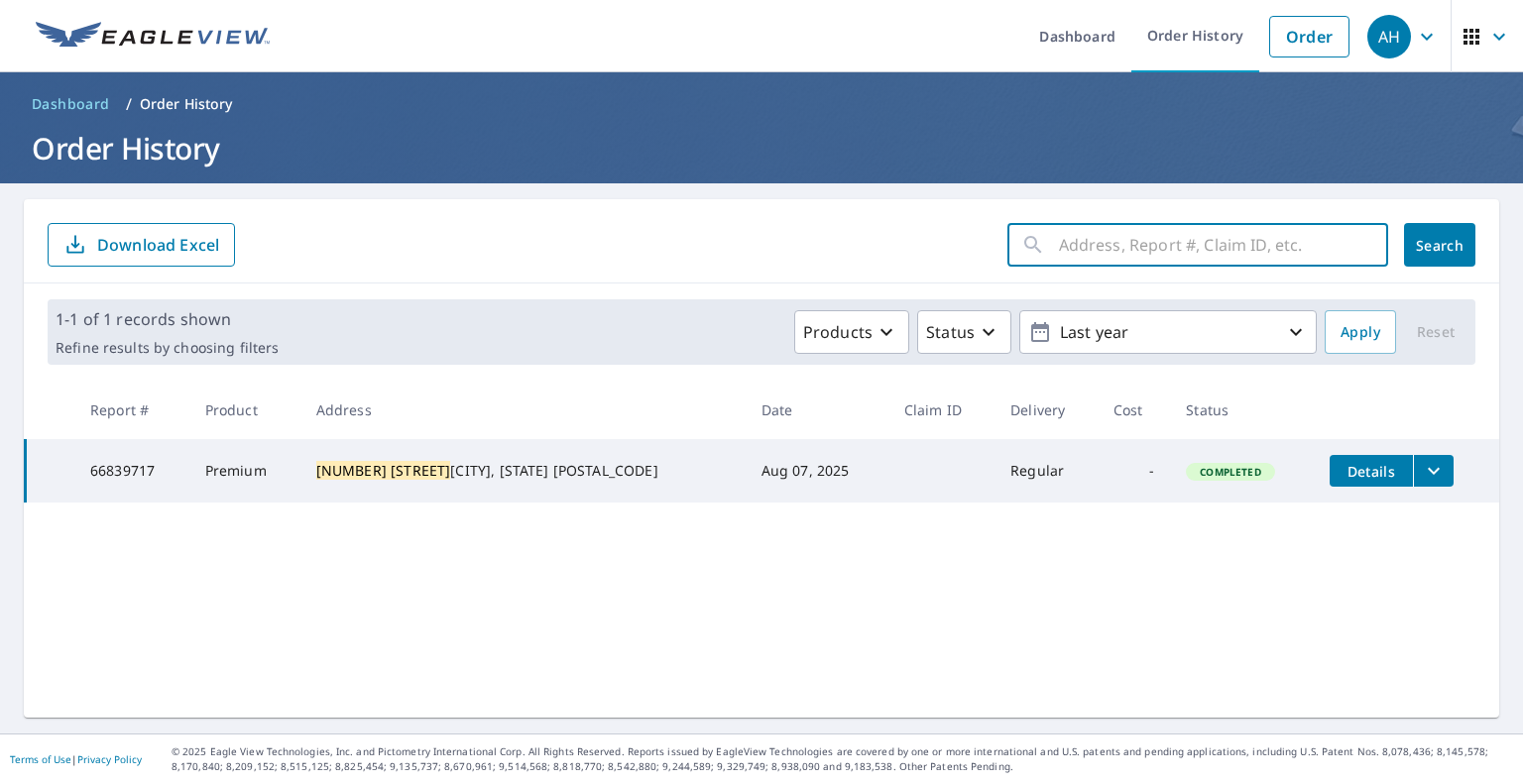 paste on "11040 Charm Rd SE" 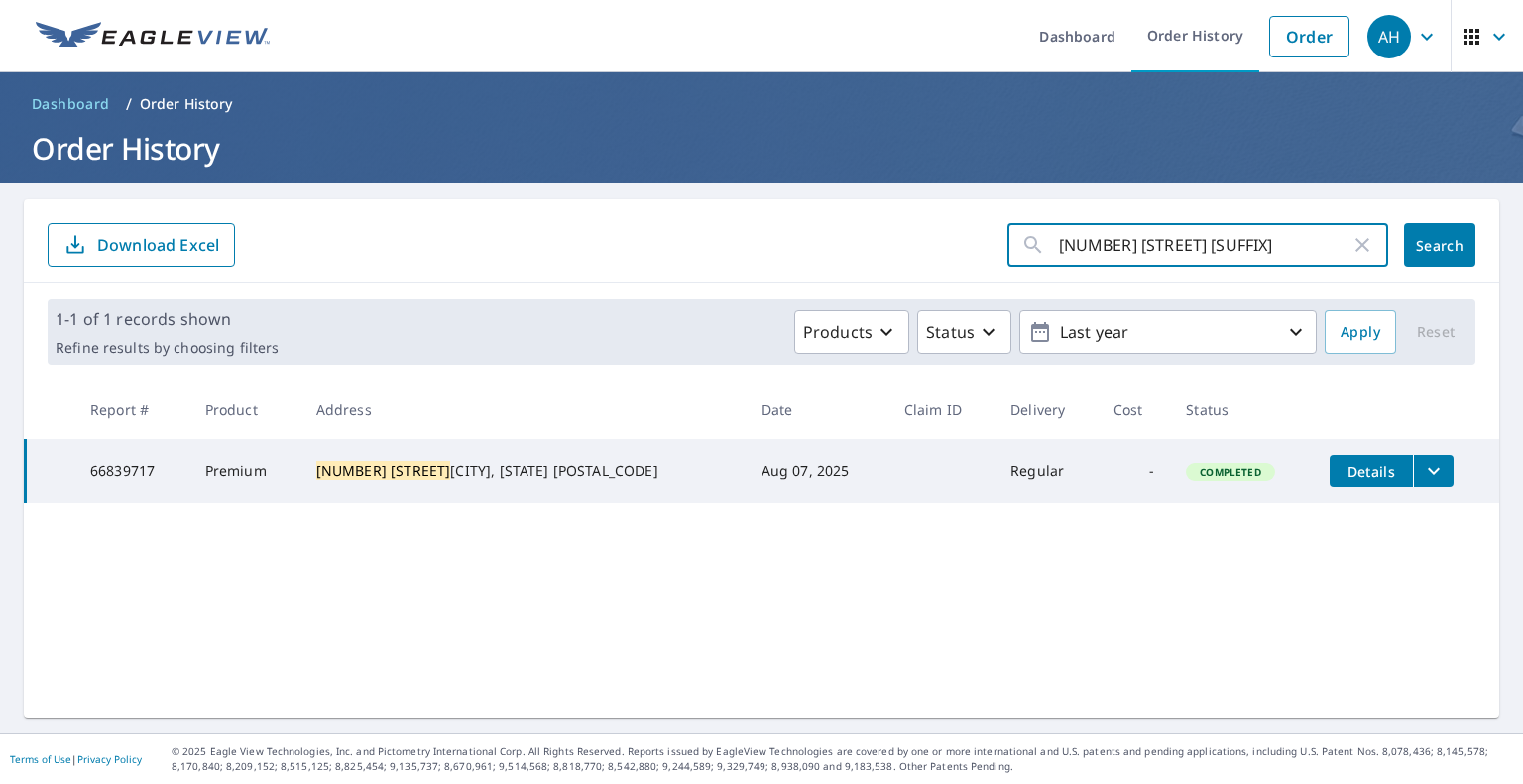 click on "Search" 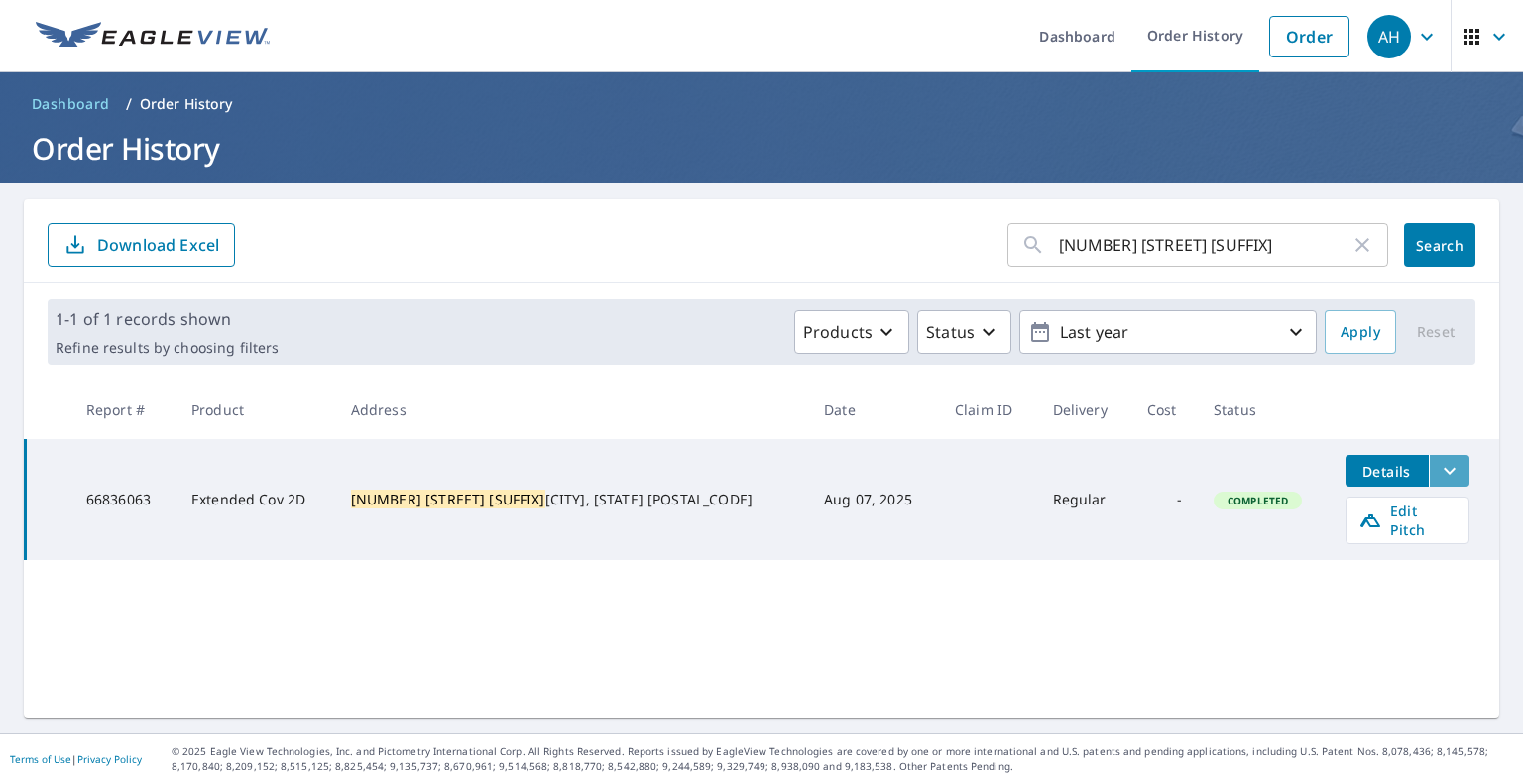 click at bounding box center [1449, 471] 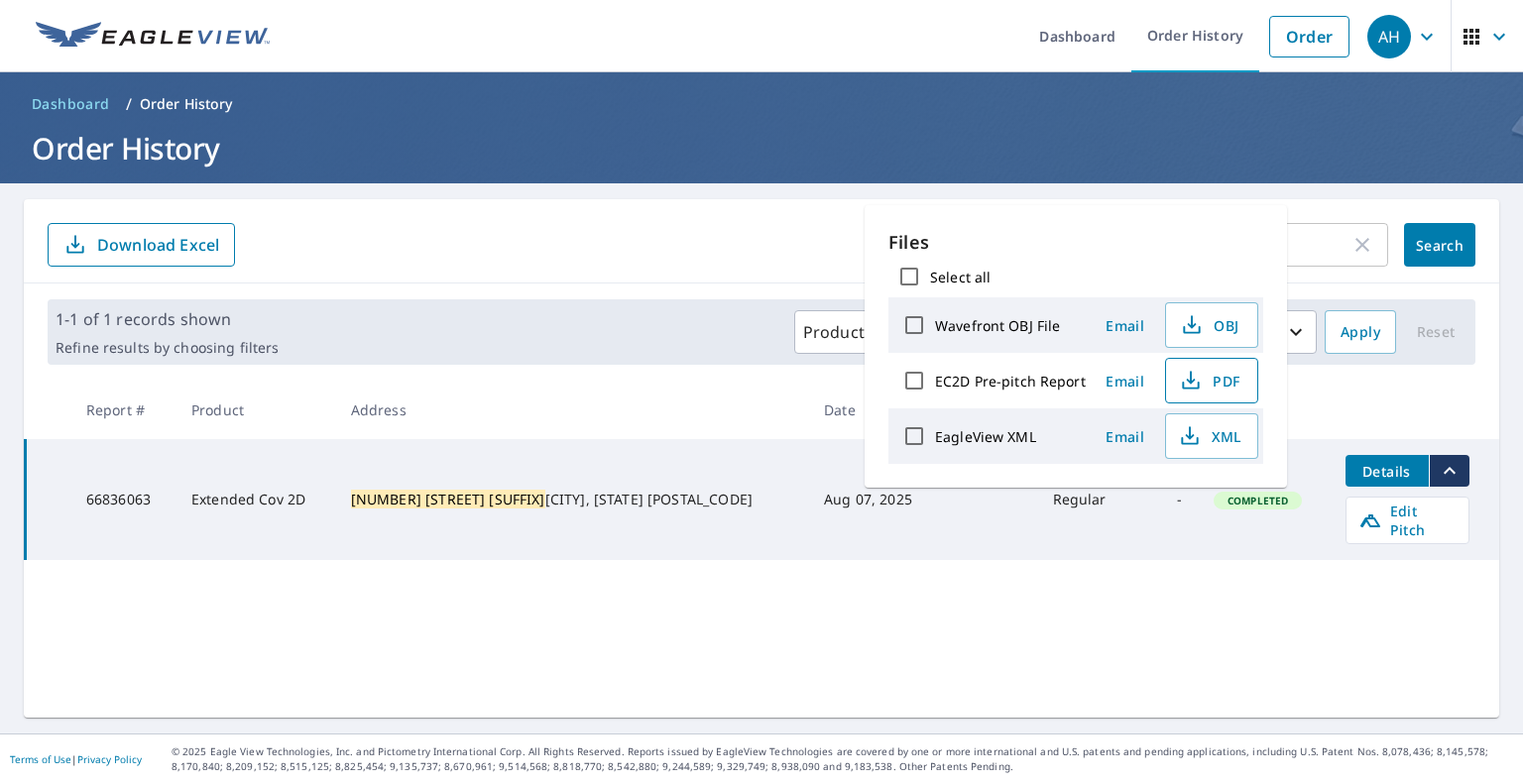 click on "PDF" at bounding box center (1210, 381) 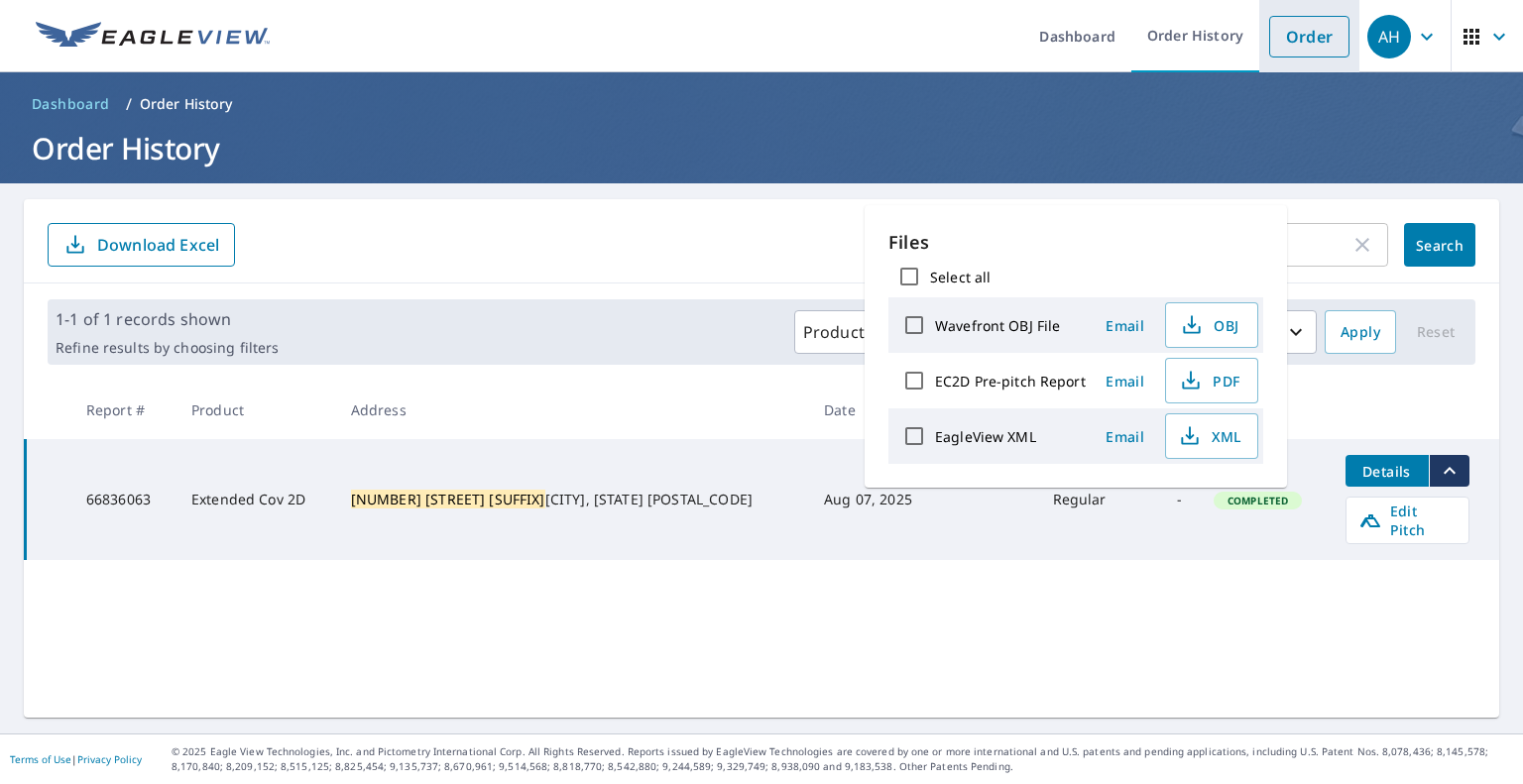 click on "Order" at bounding box center [1309, 37] 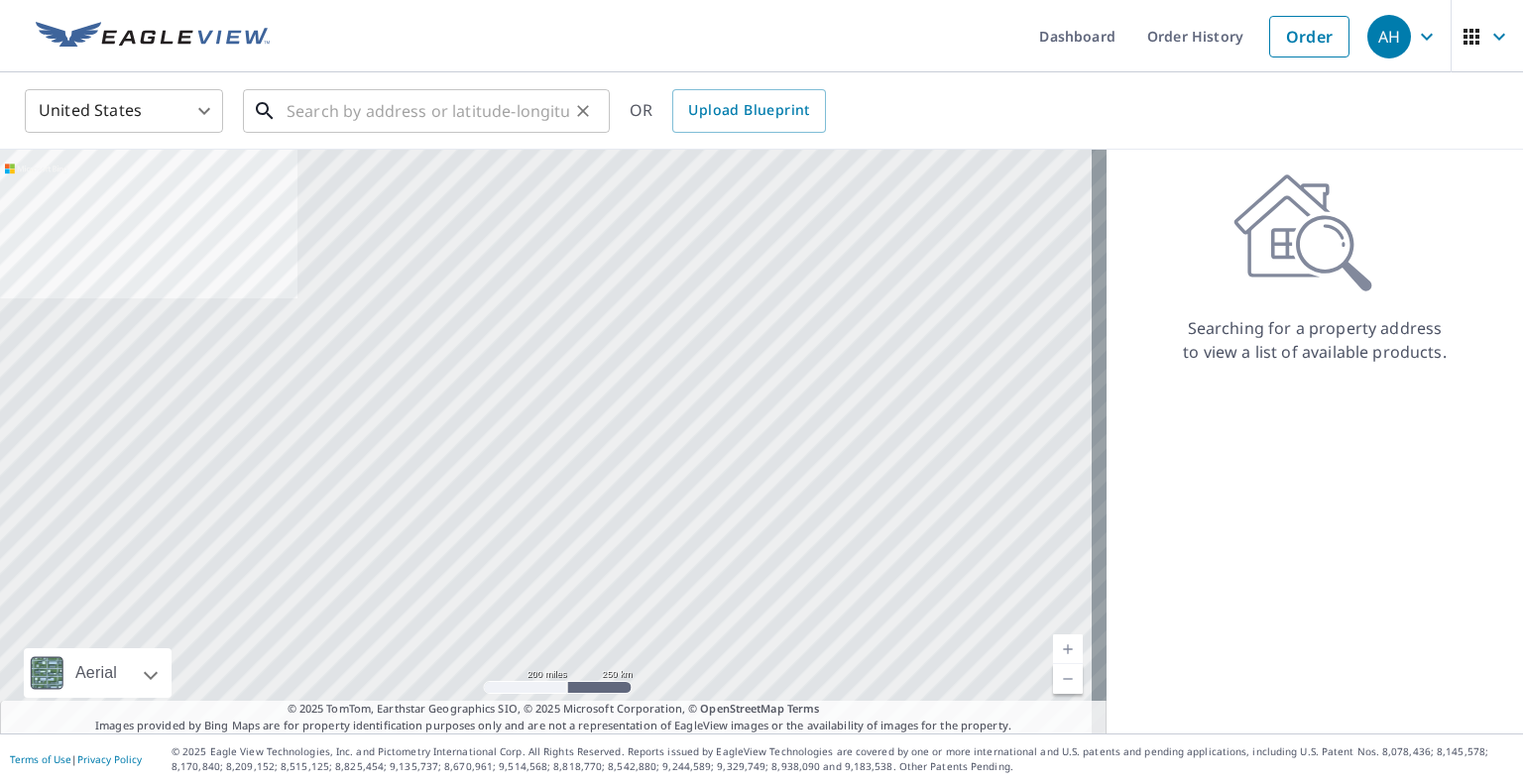 click at bounding box center (427, 111) 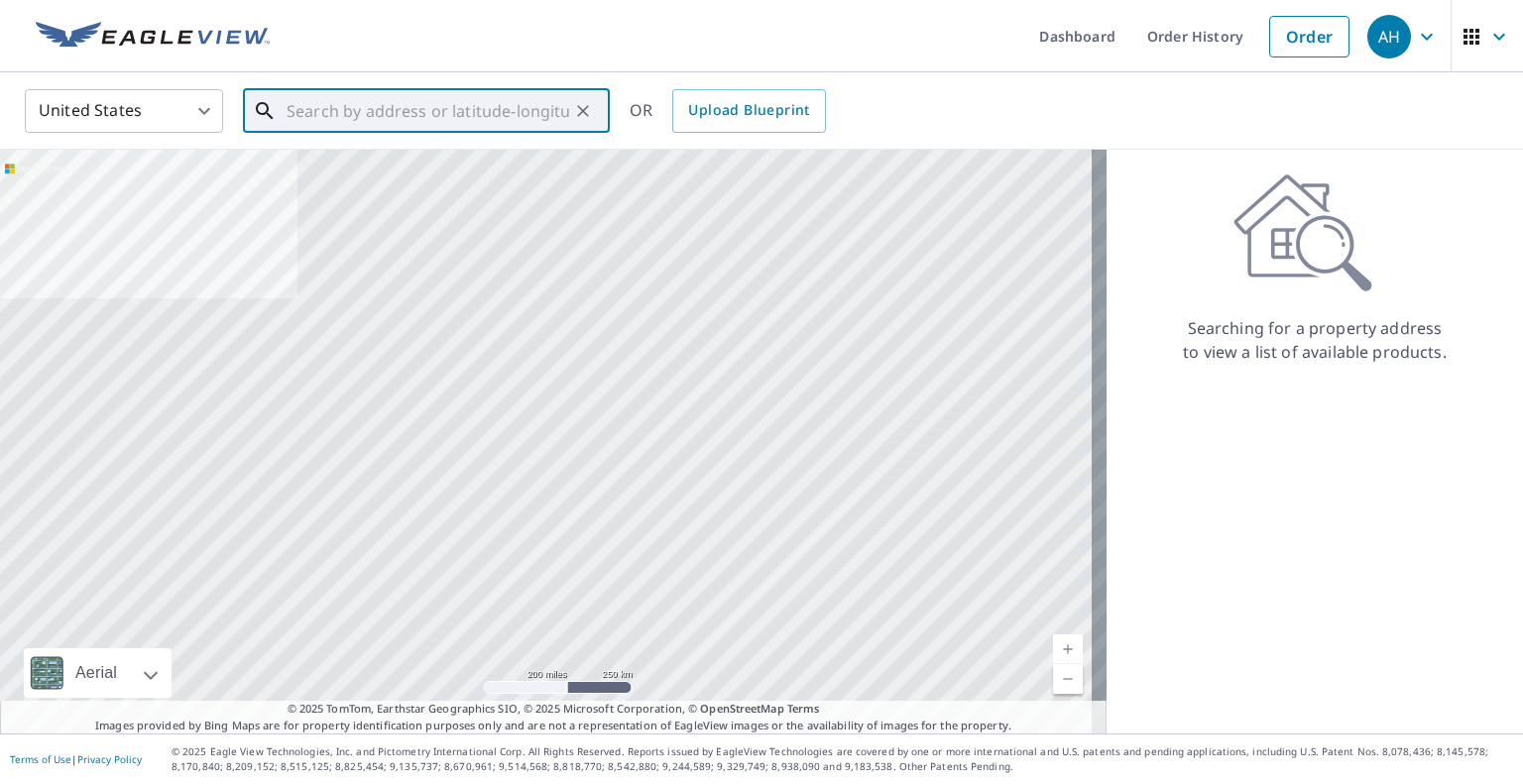 paste on "728 5th St SE" 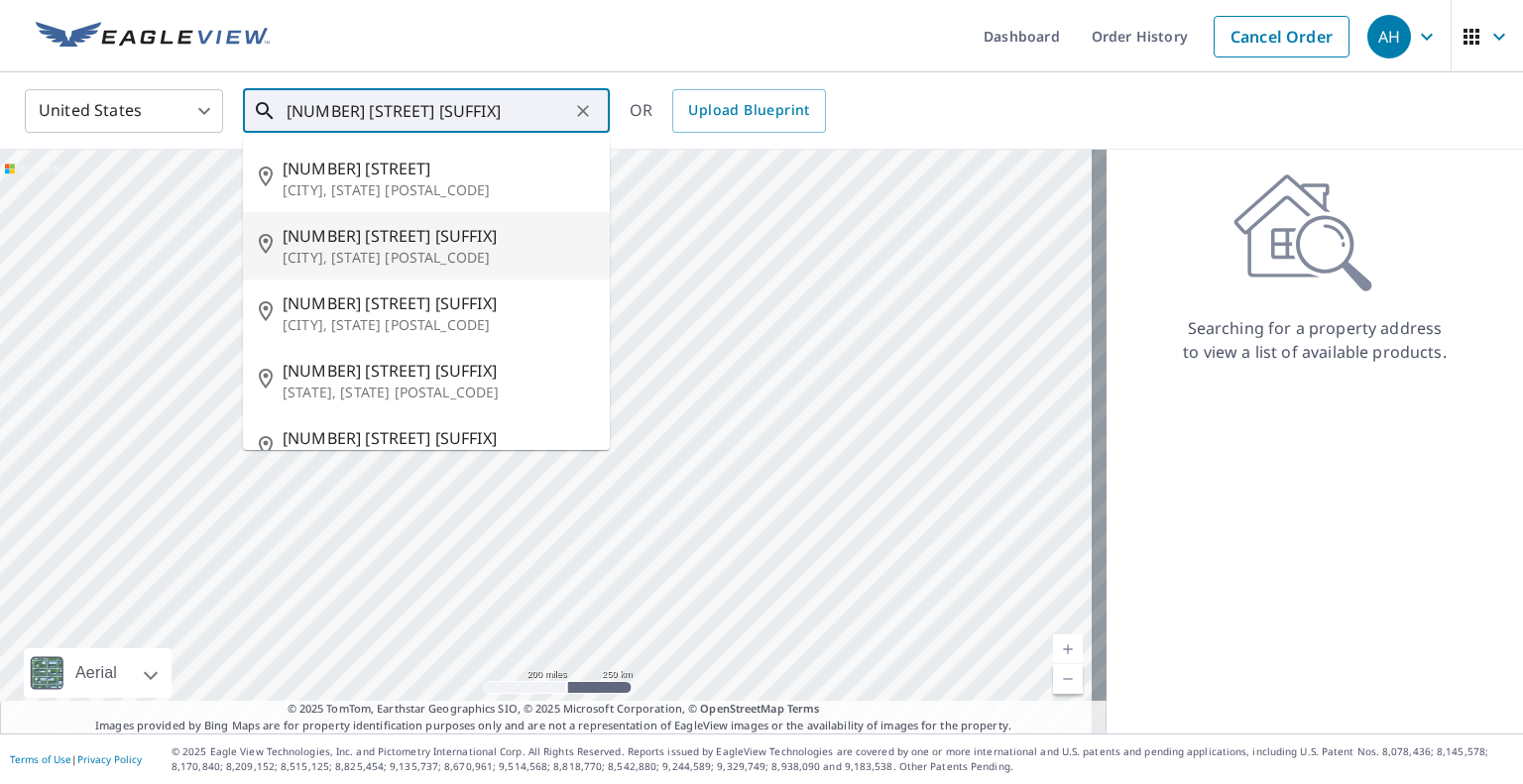 click on "728 5th St SE" at bounding box center [438, 236] 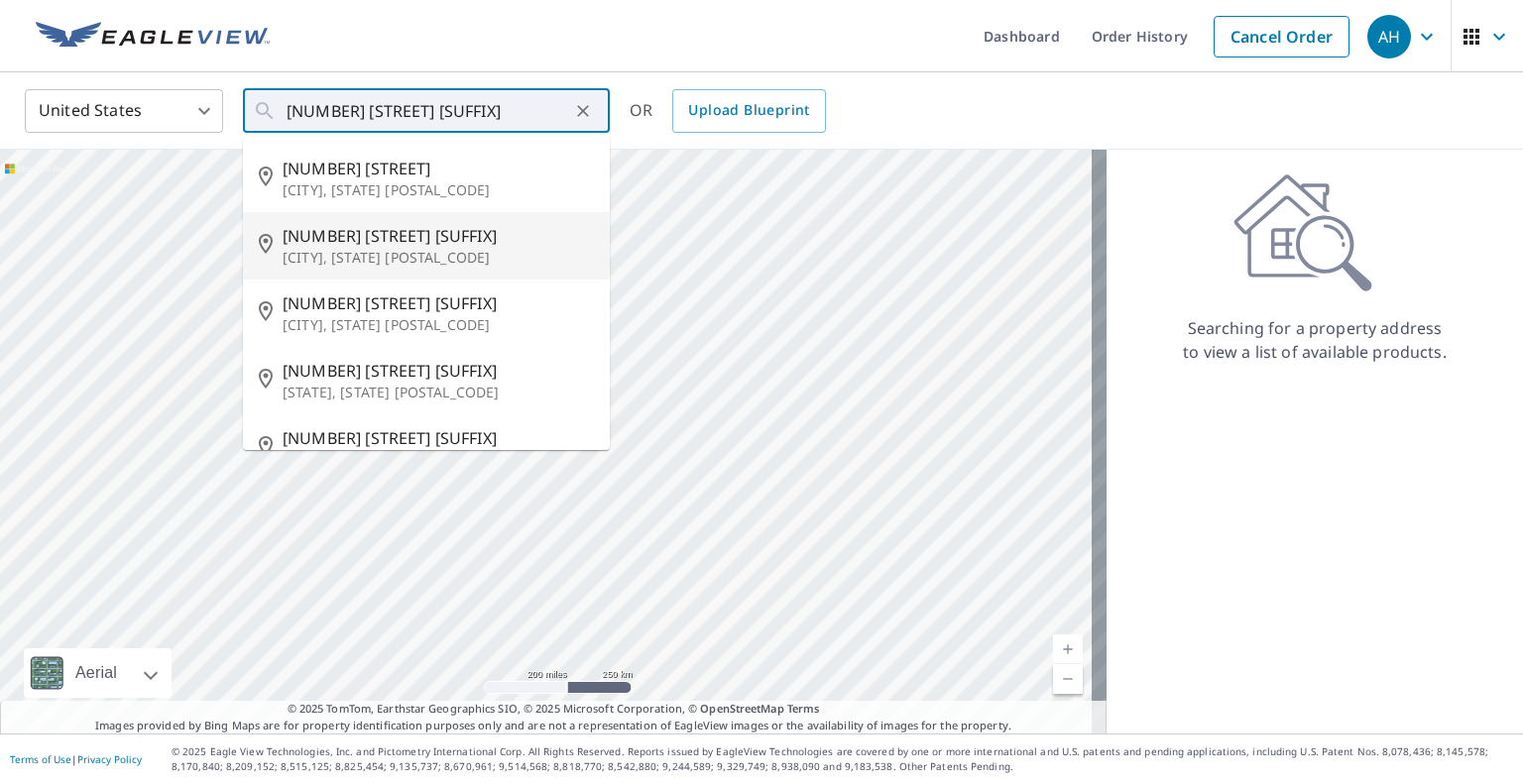type on "728 5th St SE Auburn, WA 98002" 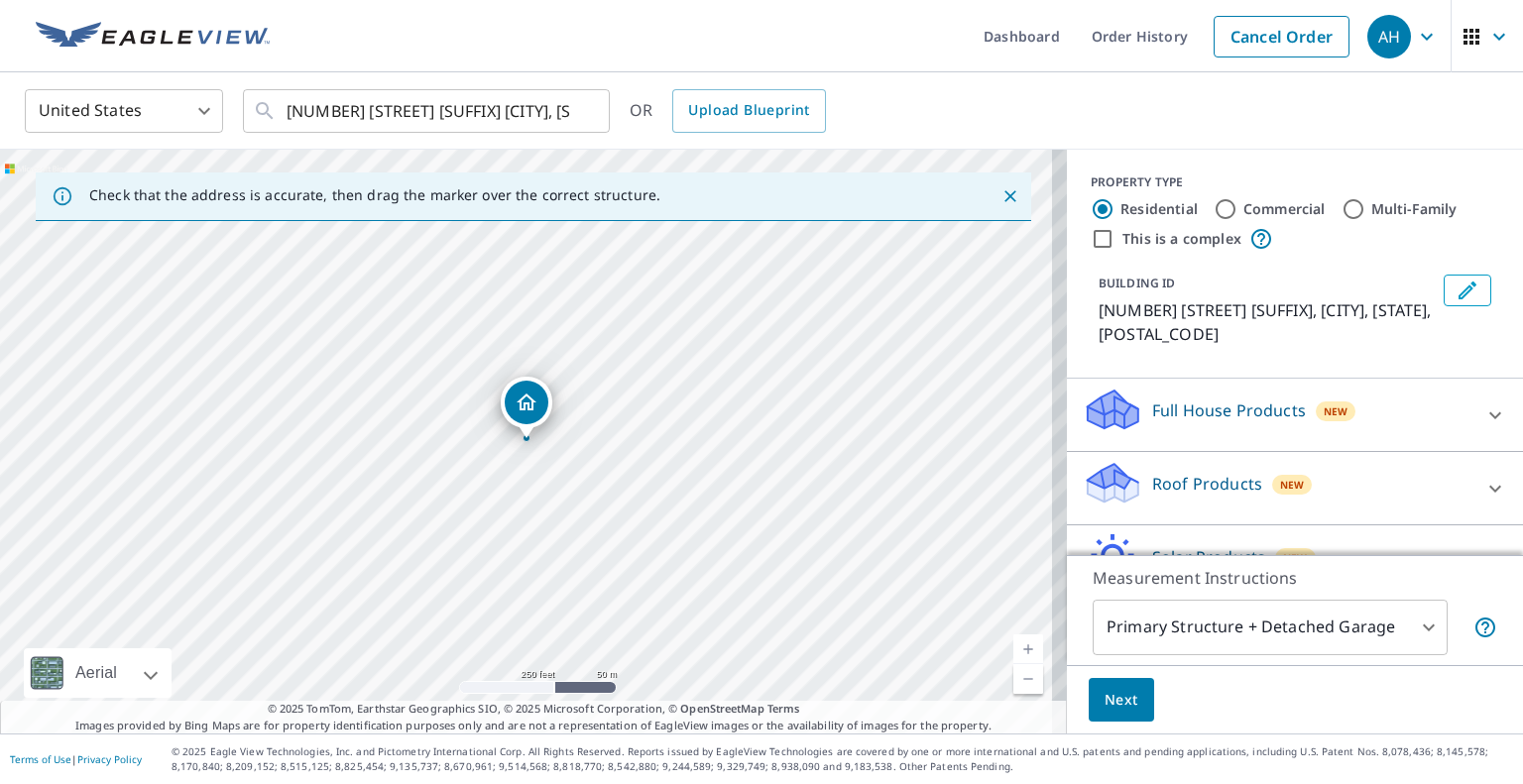 click on "Roof Products New" at bounding box center [1277, 488] 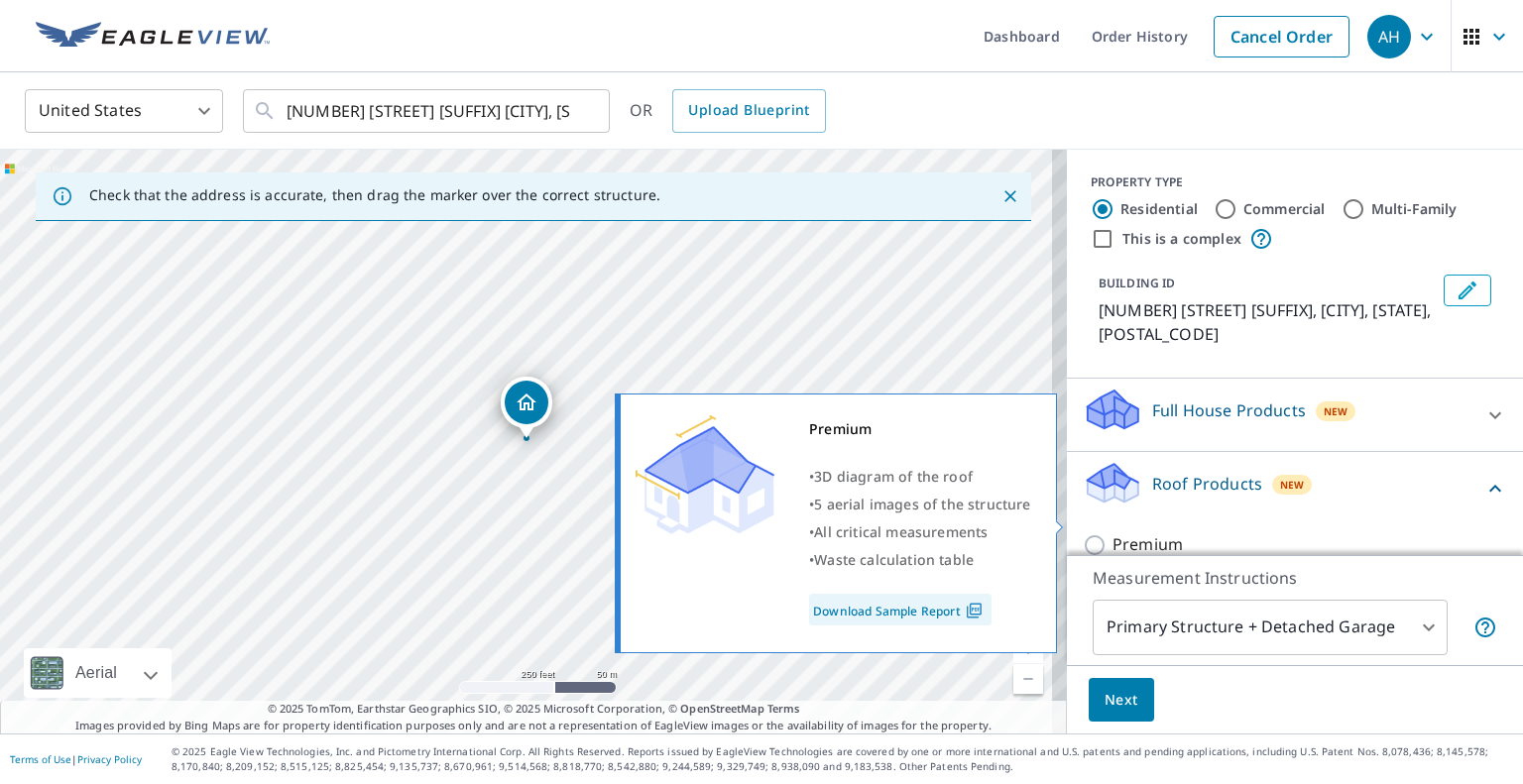 click on "Premium" at bounding box center [1147, 544] 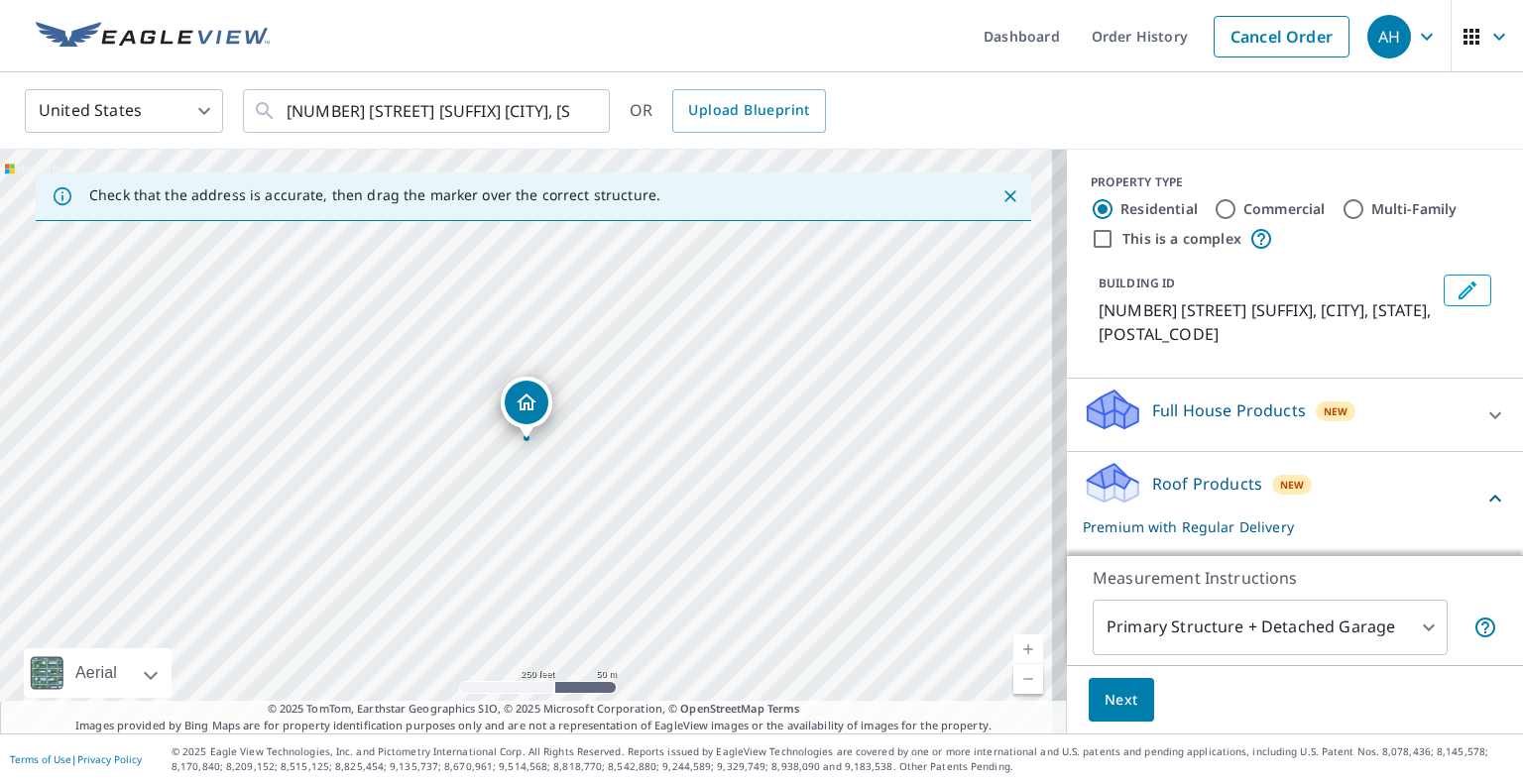 click on "Next" at bounding box center [1121, 700] 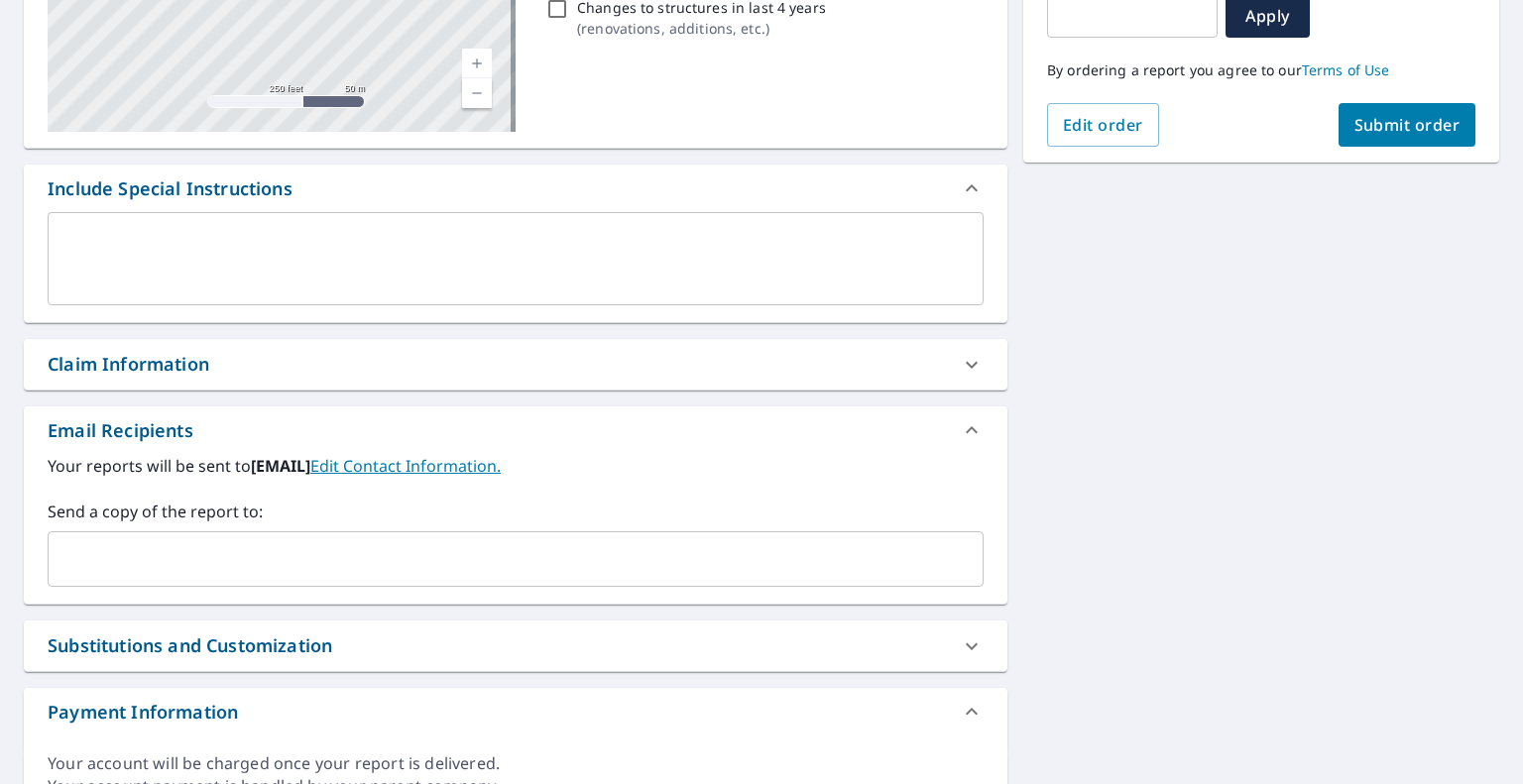 scroll, scrollTop: 396, scrollLeft: 0, axis: vertical 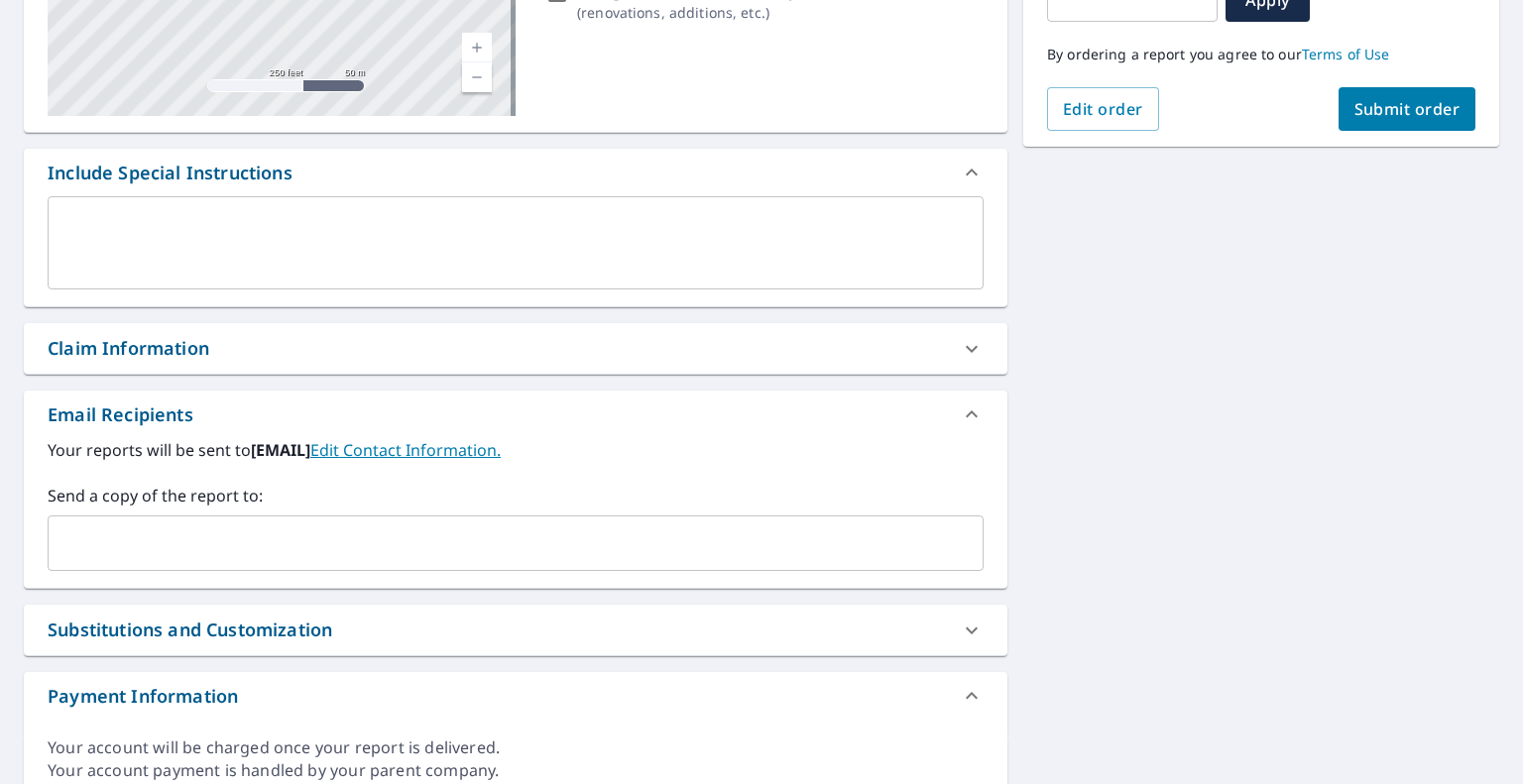 click at bounding box center [501, 543] 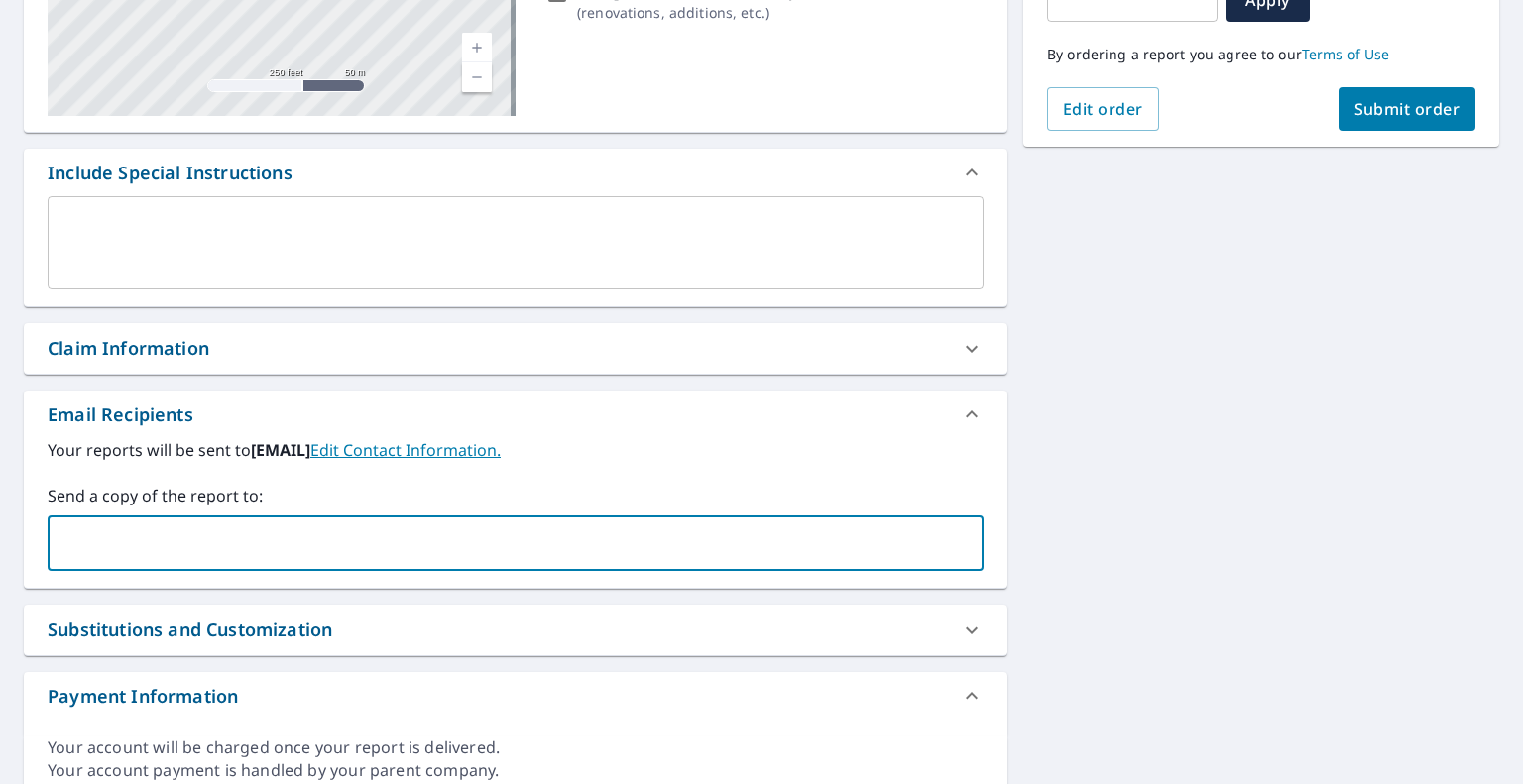 paste on "codyfreemire@ibexroof.com" 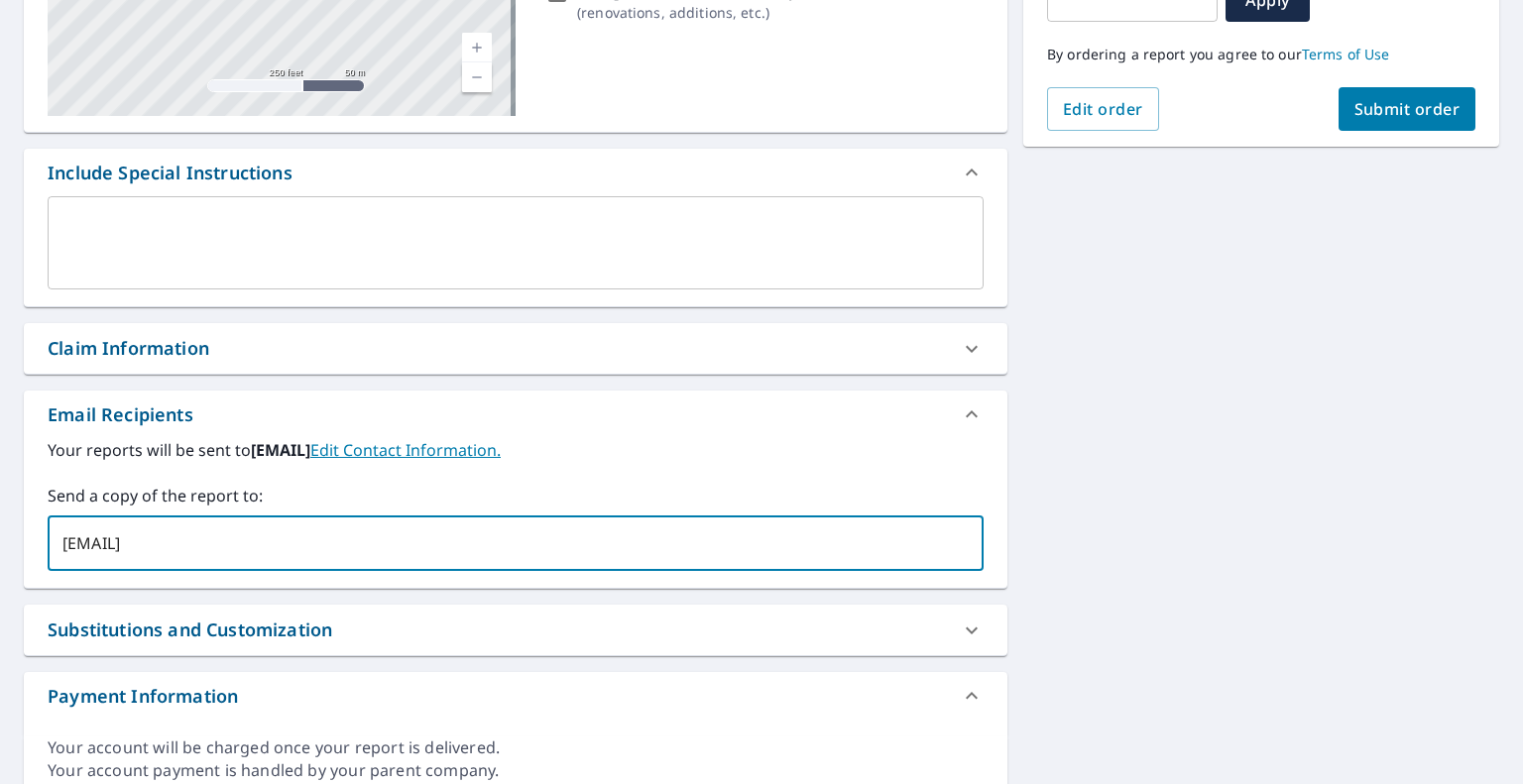 type 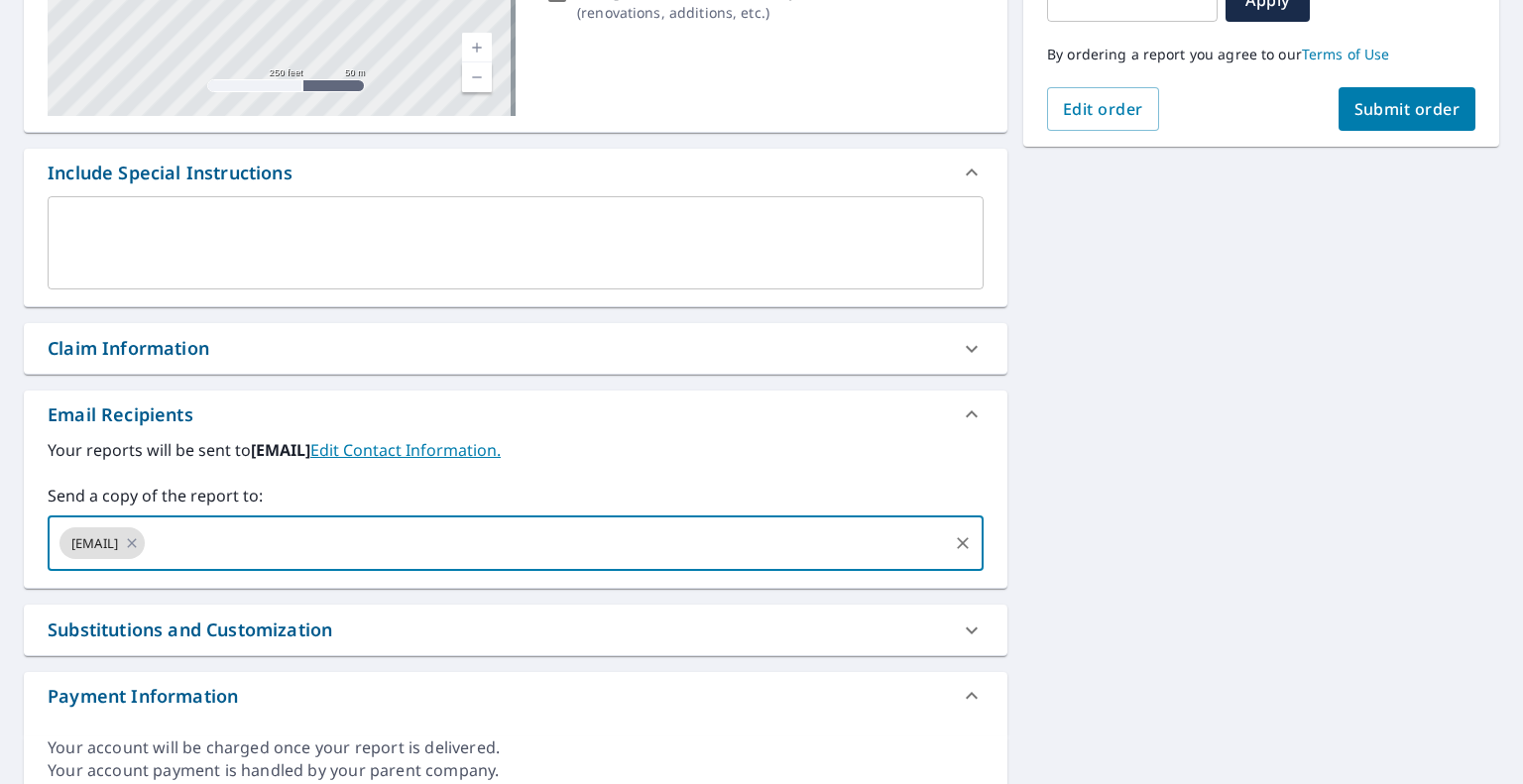 click on "Submit order" at bounding box center [1407, 109] 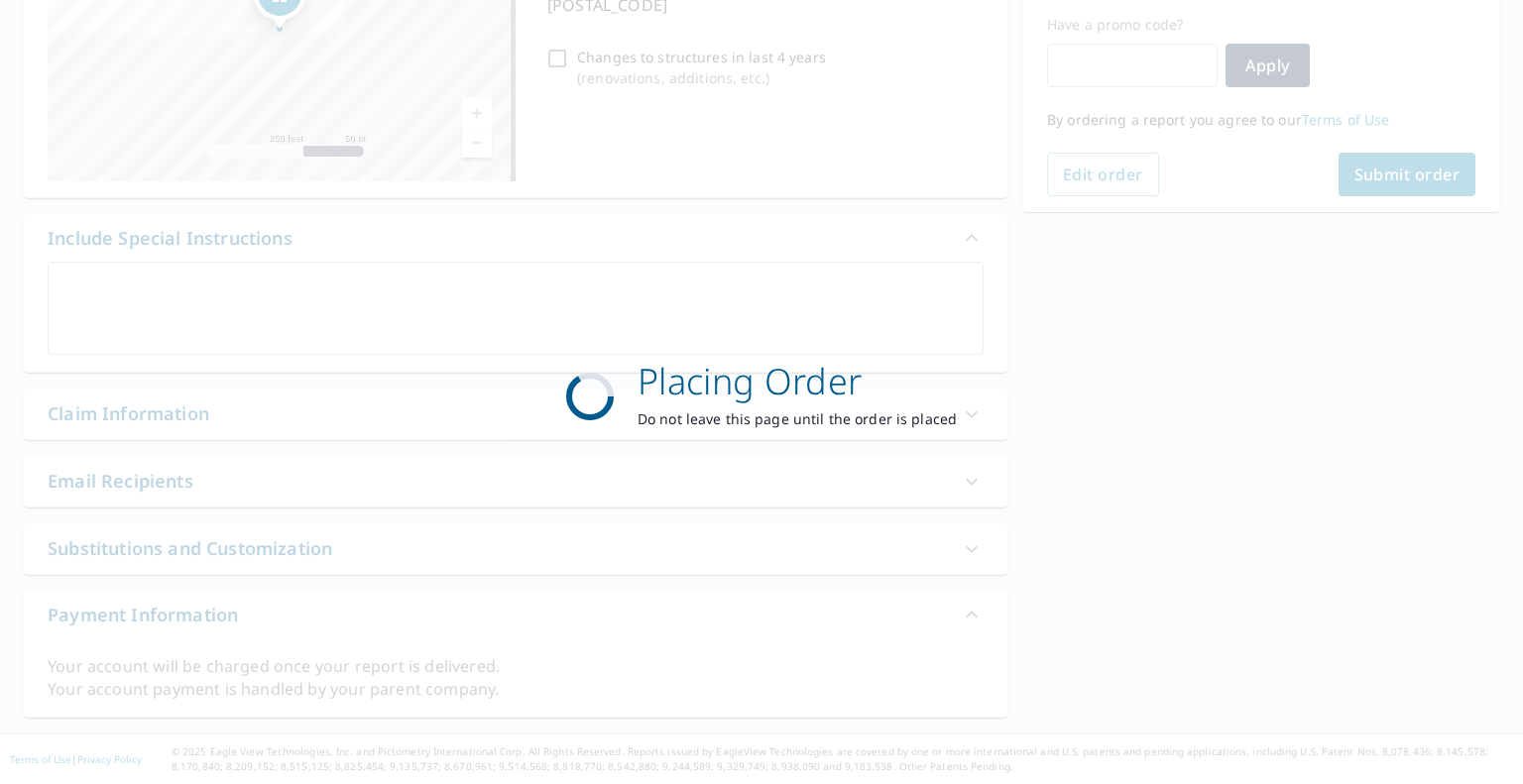 scroll, scrollTop: 329, scrollLeft: 0, axis: vertical 